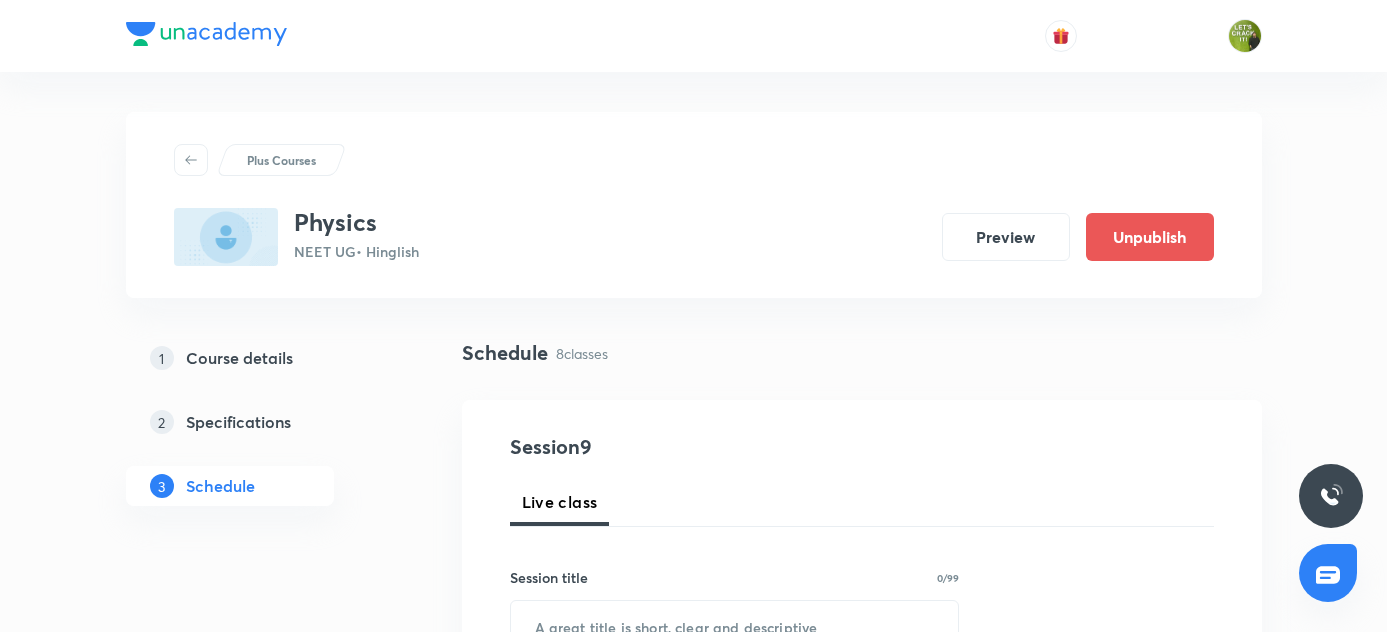 scroll, scrollTop: 2204, scrollLeft: 0, axis: vertical 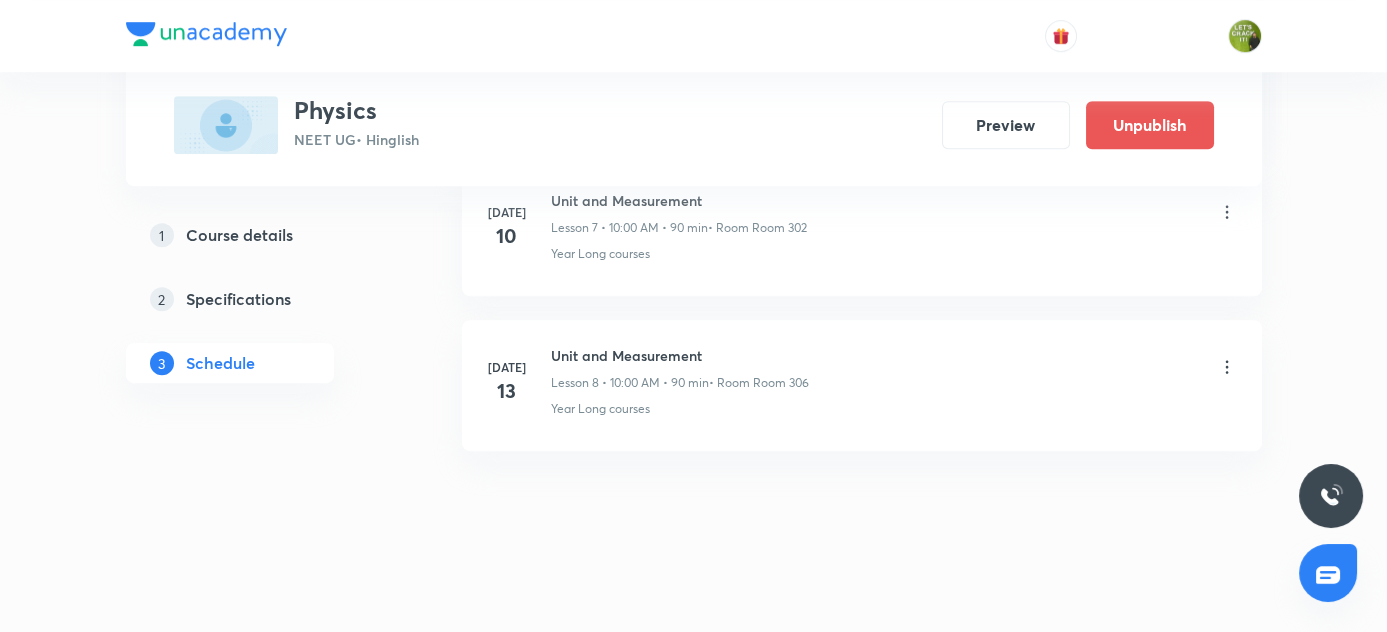 click on "Unit and Measurement" at bounding box center [680, 355] 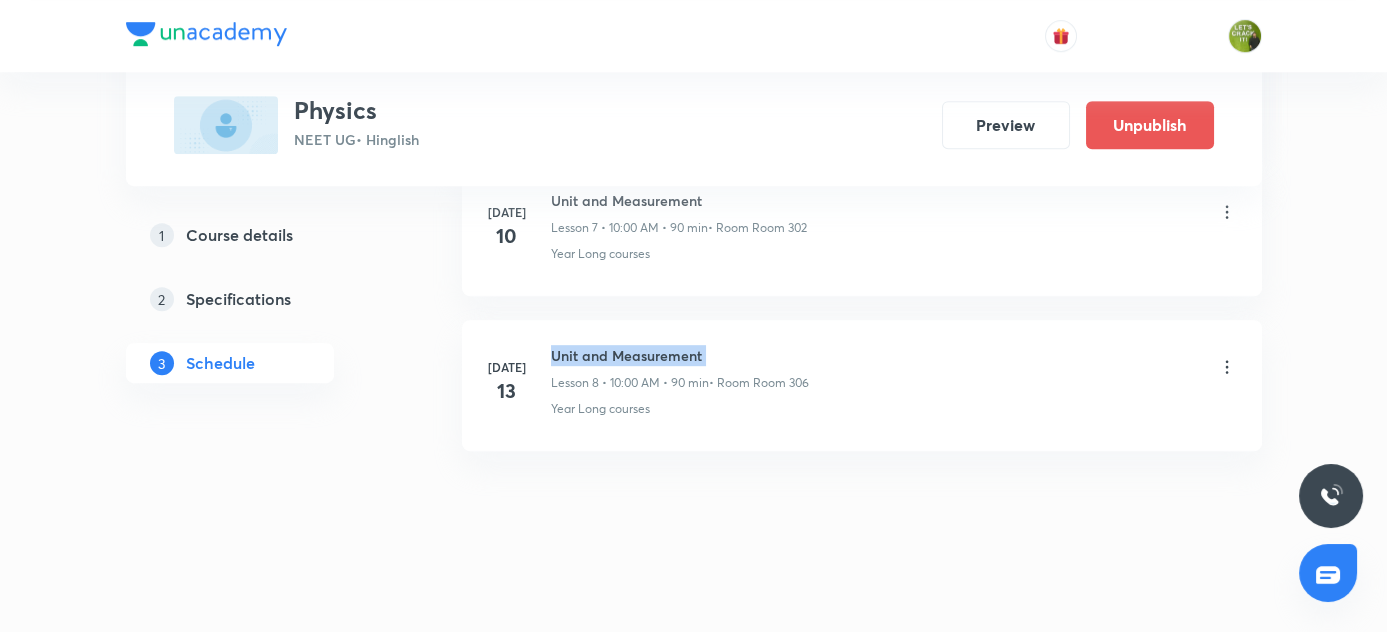 drag, startPoint x: 549, startPoint y: 346, endPoint x: 706, endPoint y: 348, distance: 157.01274 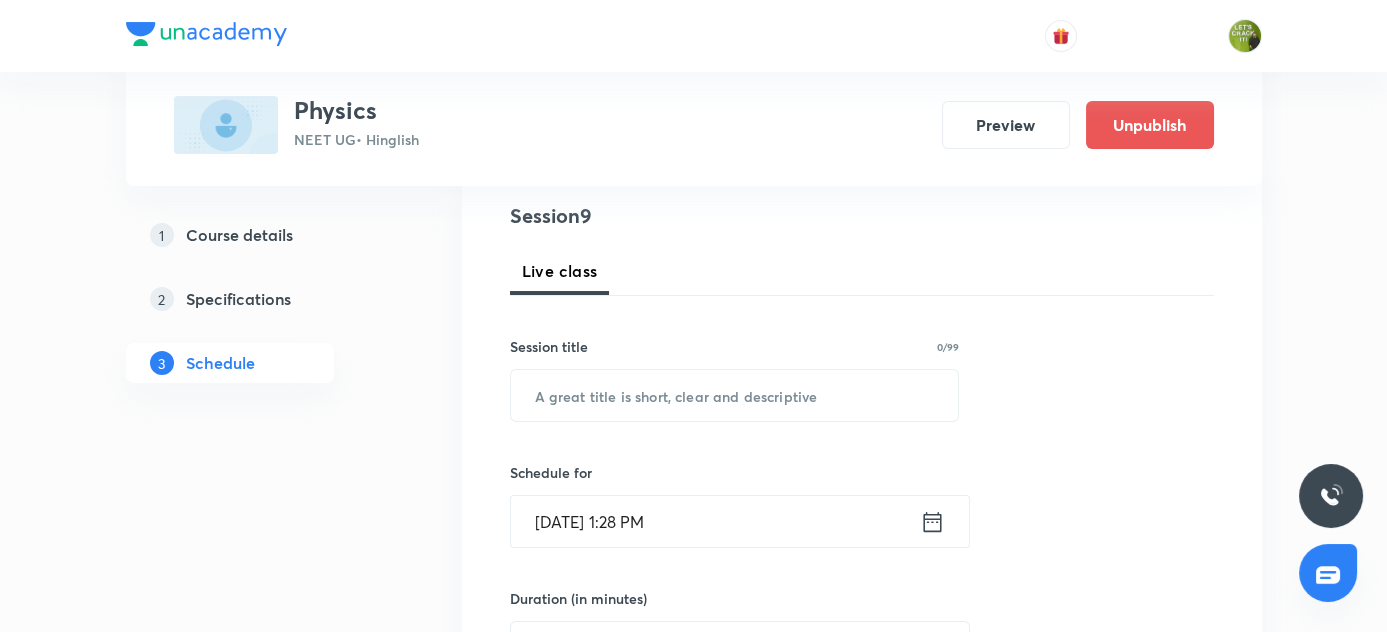 scroll, scrollTop: 254, scrollLeft: 0, axis: vertical 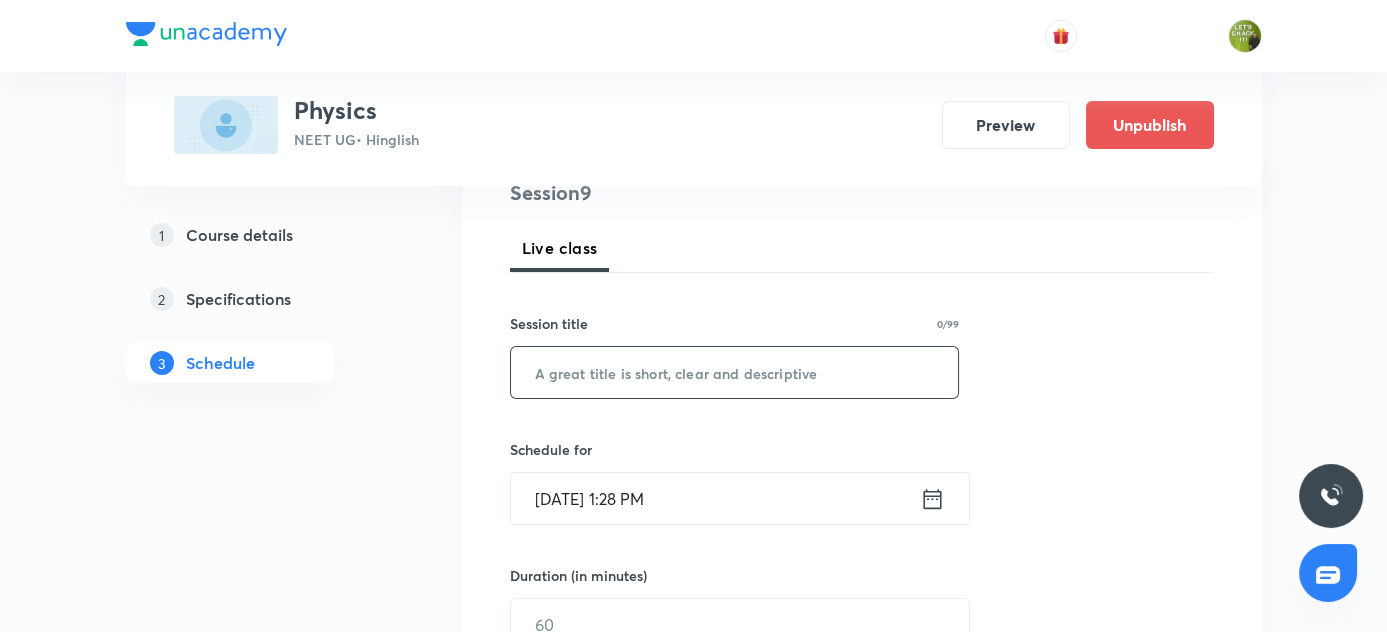click at bounding box center (735, 372) 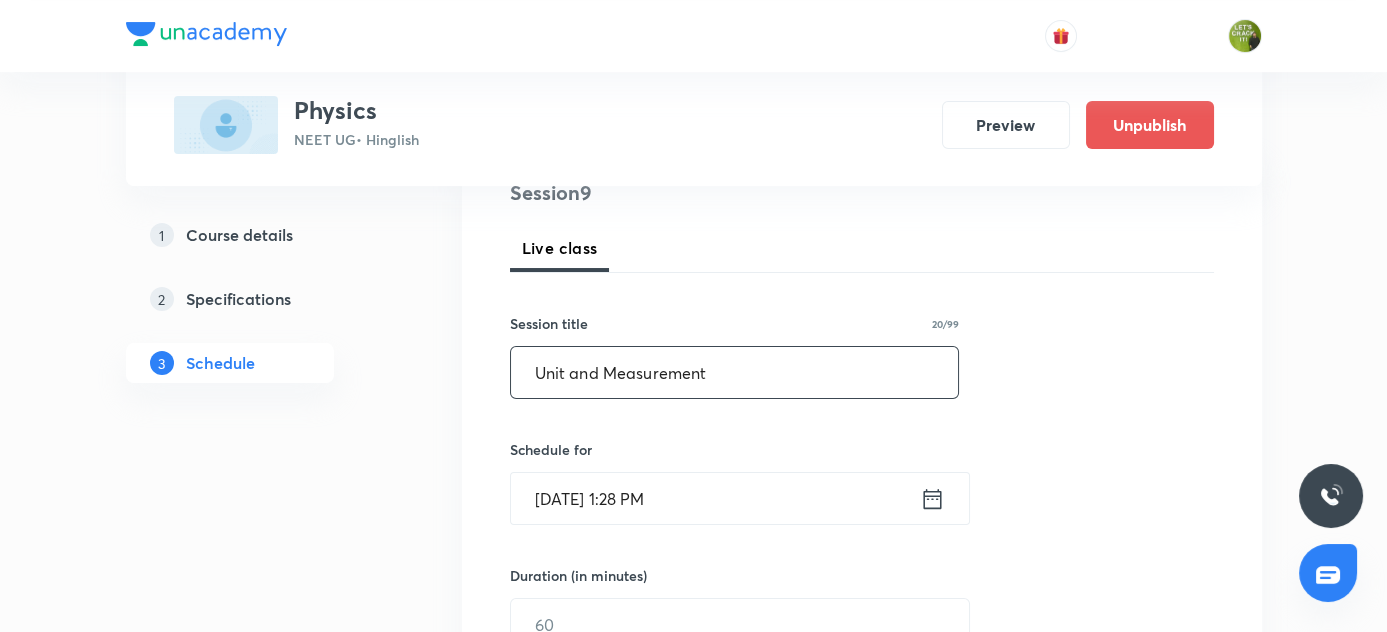 type on "Unit and Measurement" 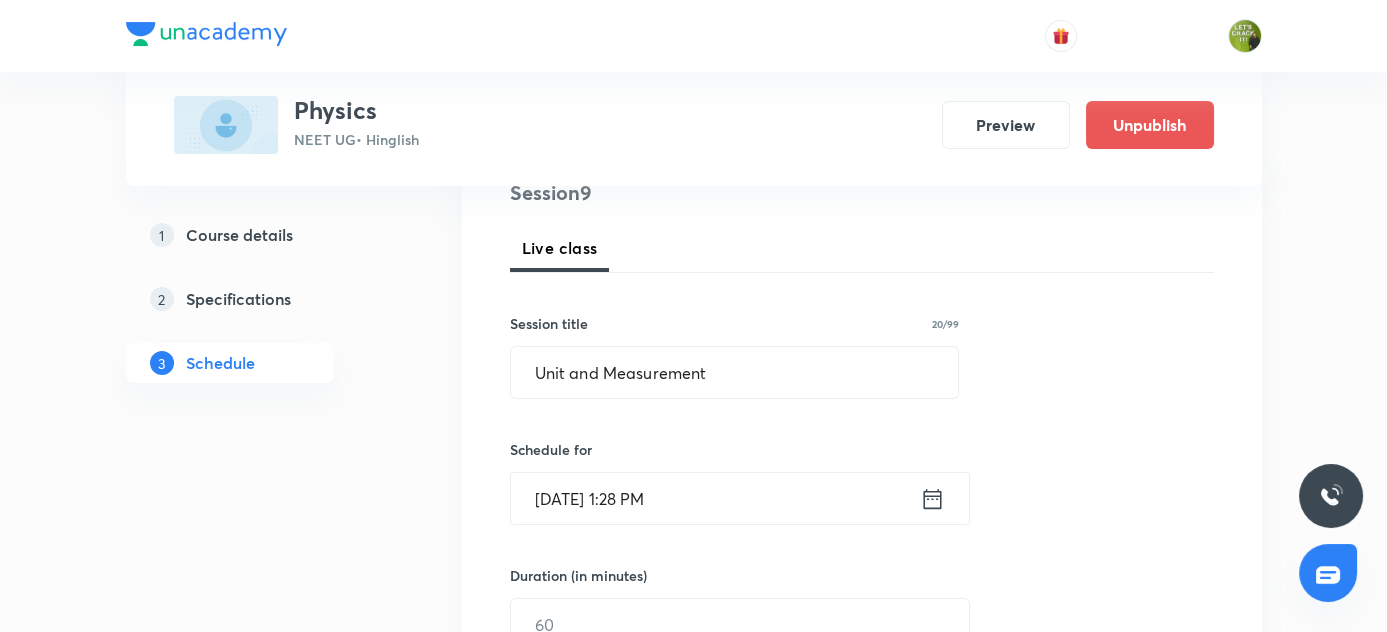 click 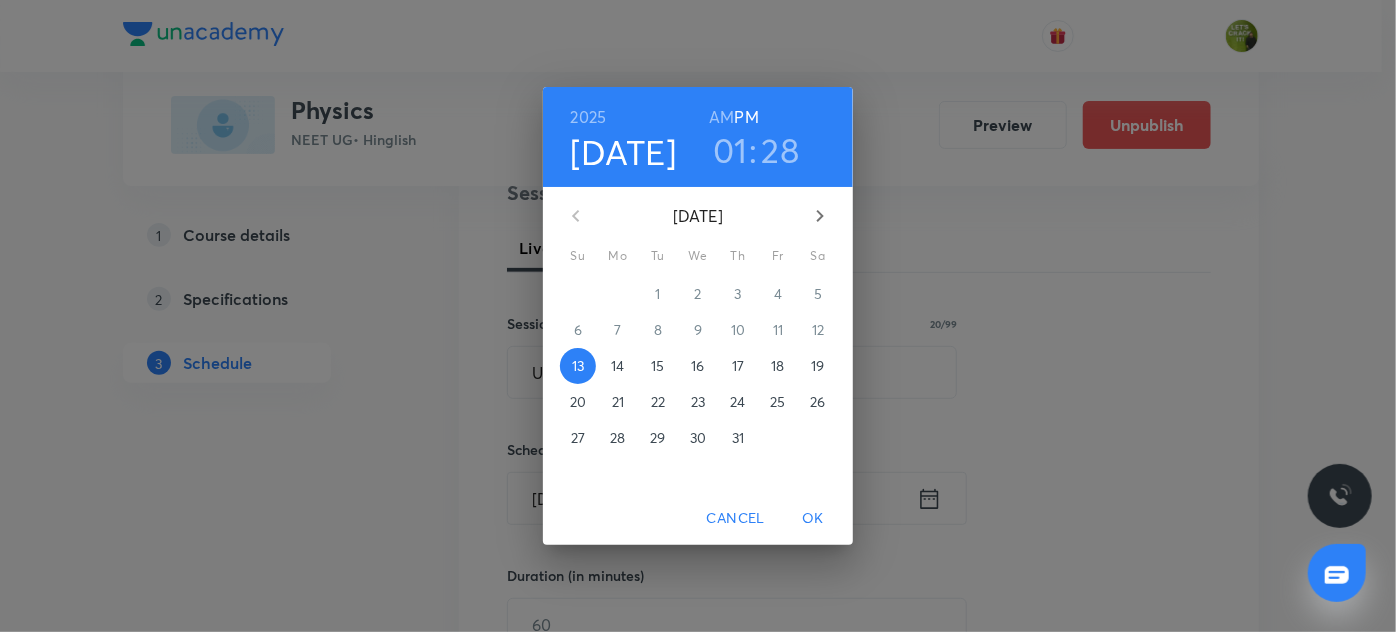 click on "14" at bounding box center (617, 366) 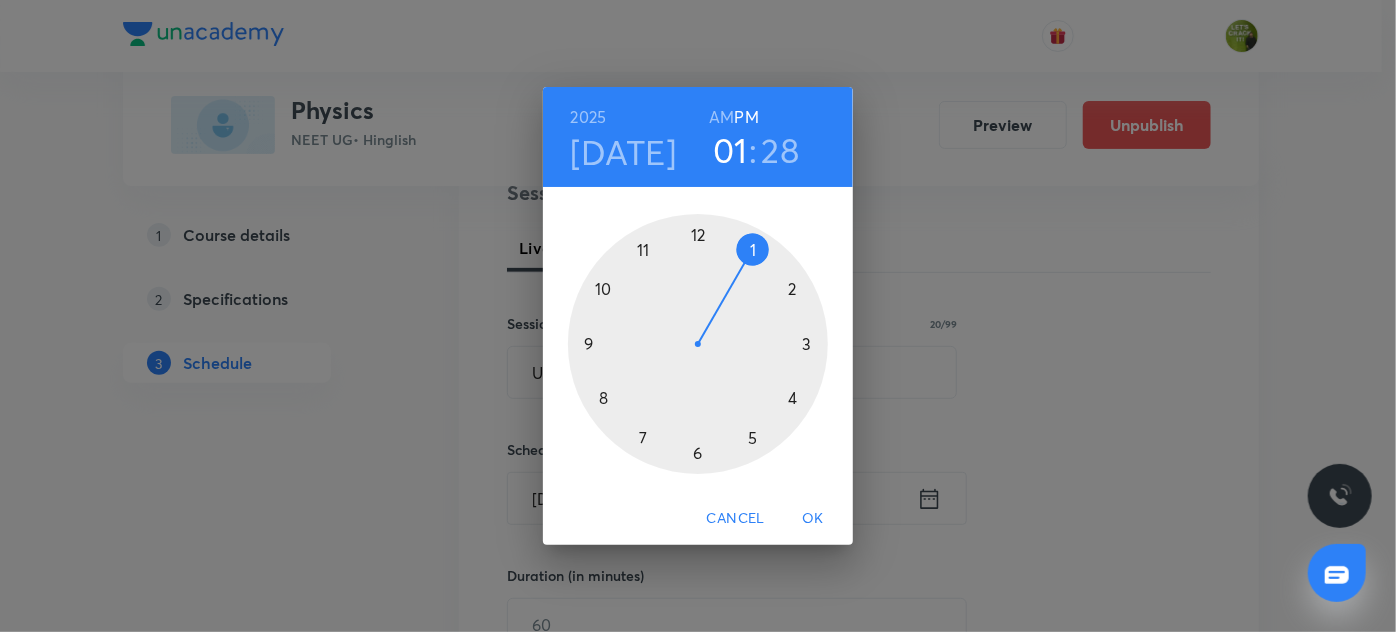 click at bounding box center [698, 344] 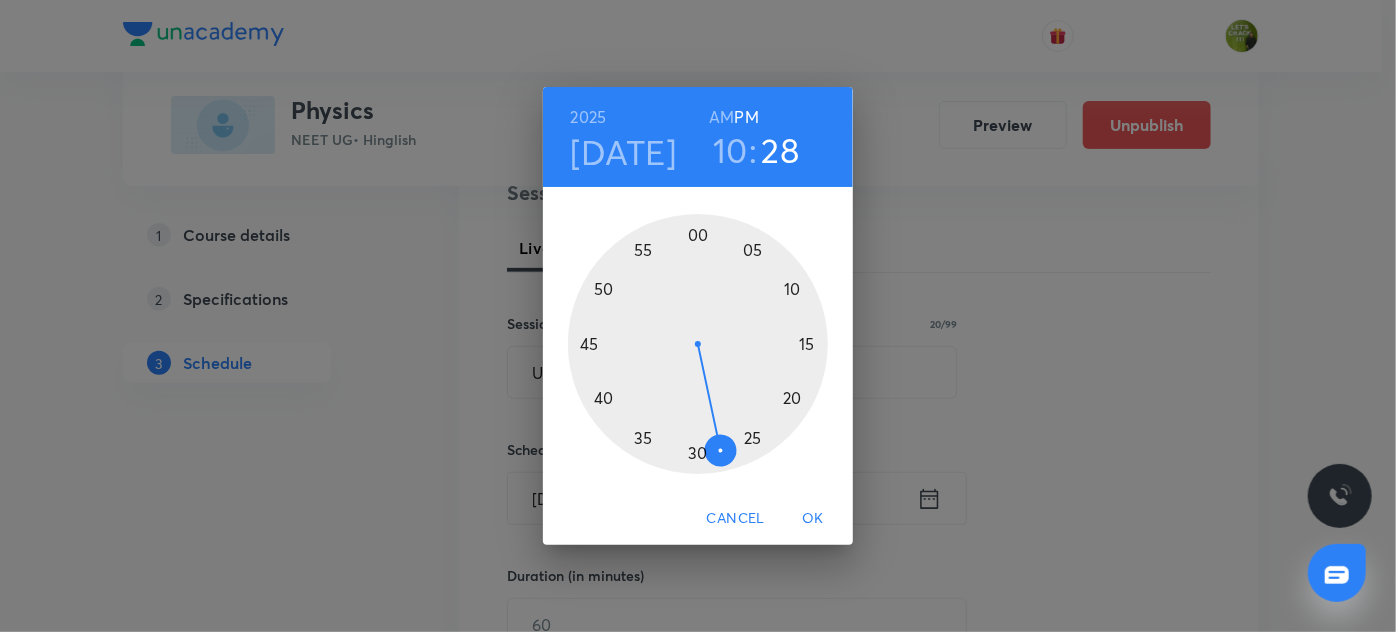 click on "AM" at bounding box center [721, 117] 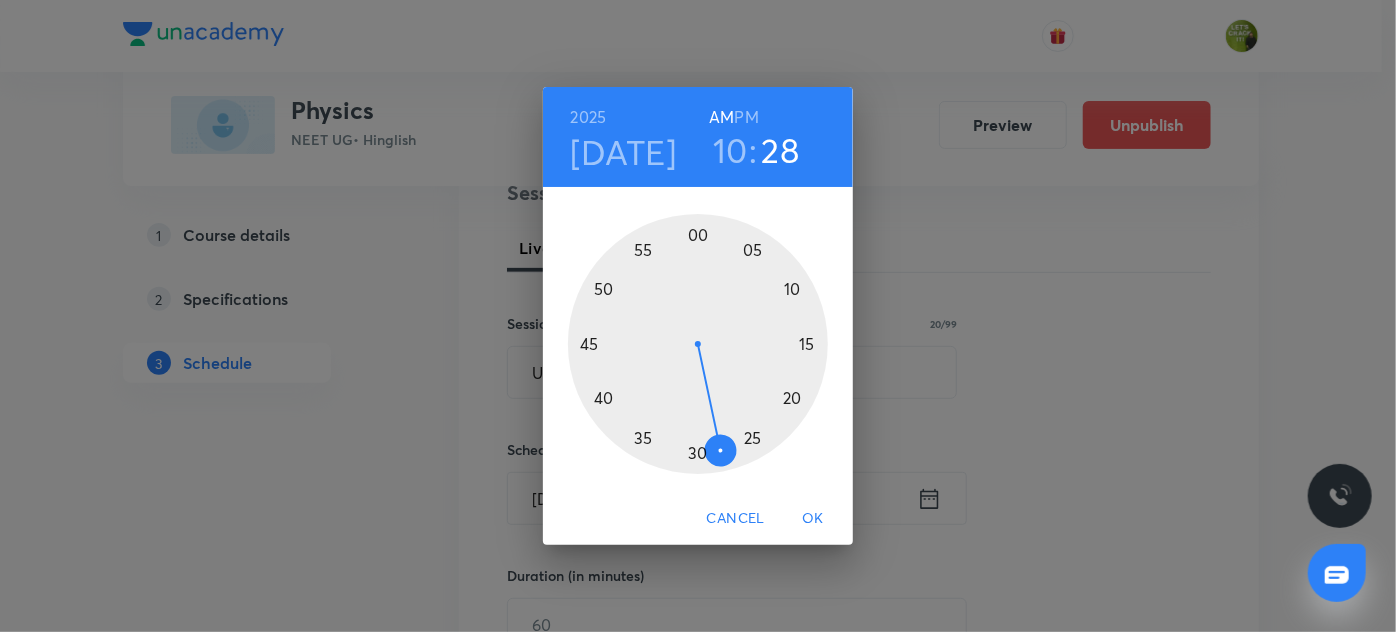 click at bounding box center [698, 344] 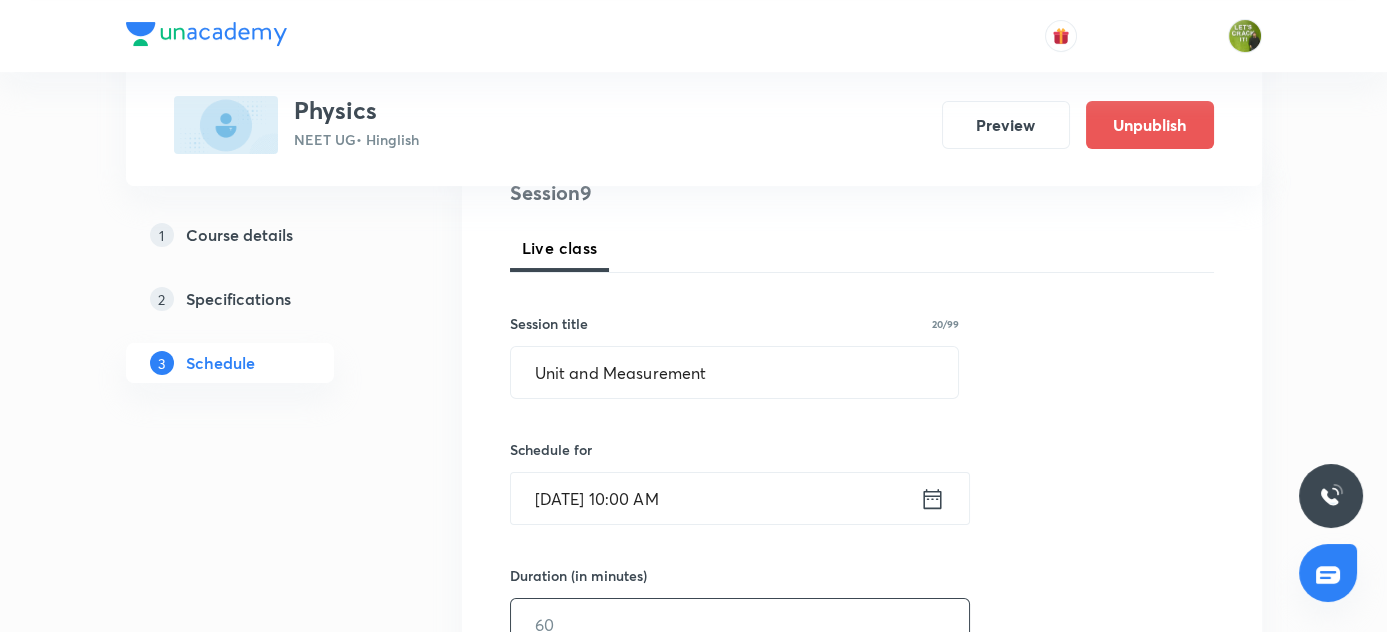click at bounding box center [740, 624] 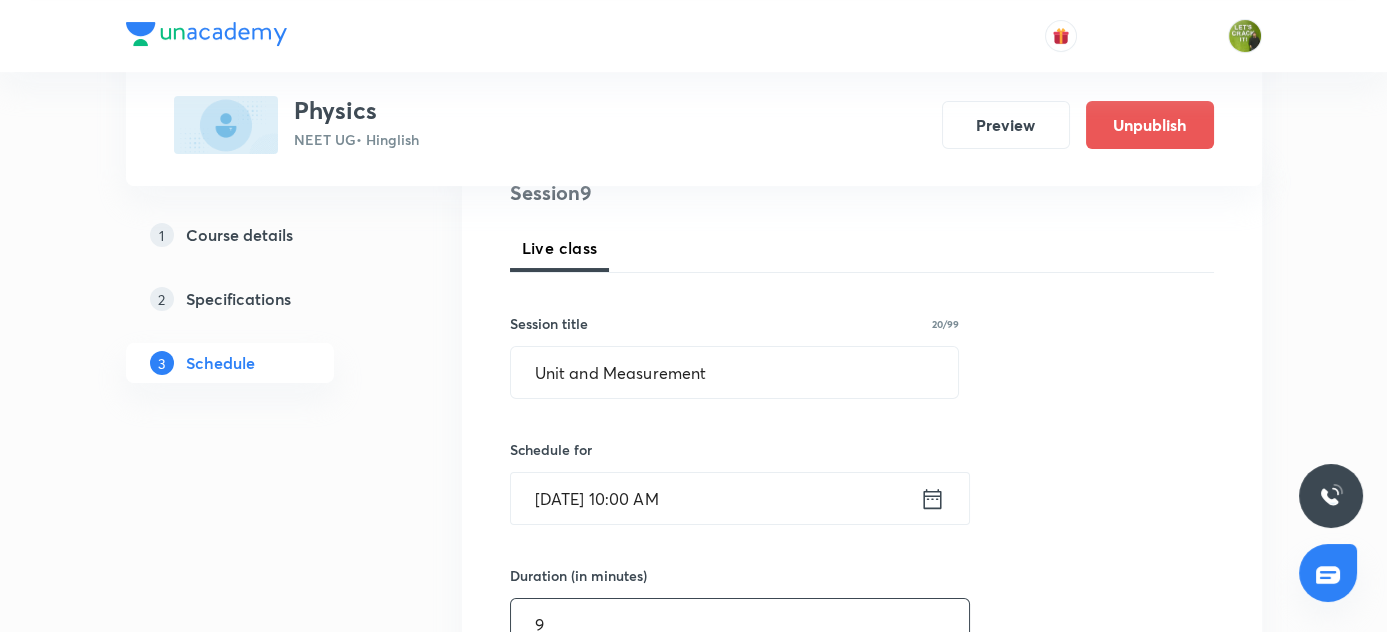 scroll, scrollTop: 255, scrollLeft: 0, axis: vertical 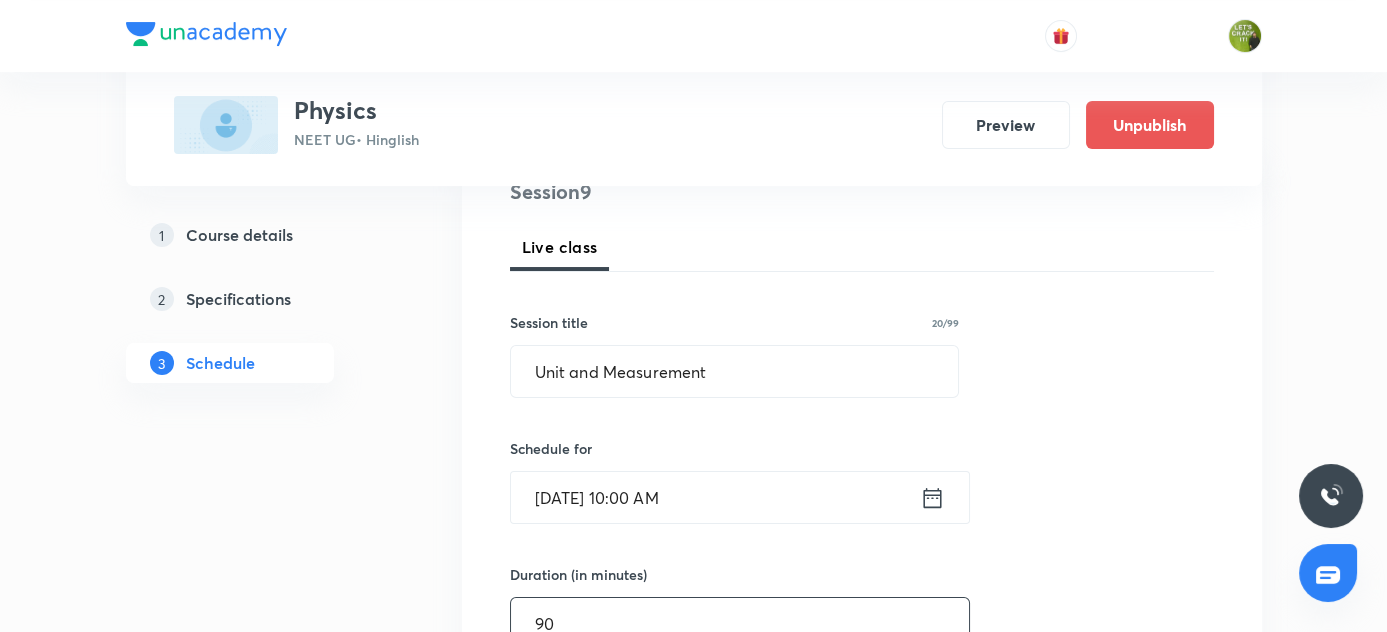 drag, startPoint x: 624, startPoint y: 615, endPoint x: 904, endPoint y: 657, distance: 283.13248 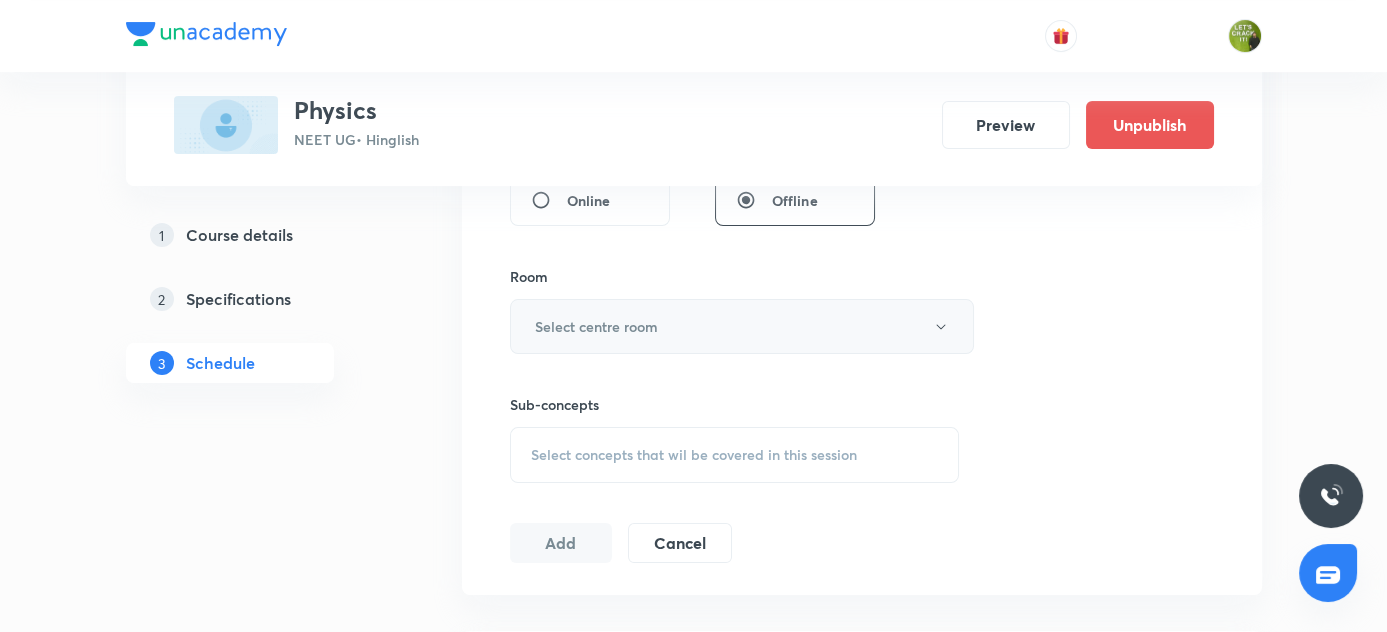 type on "90" 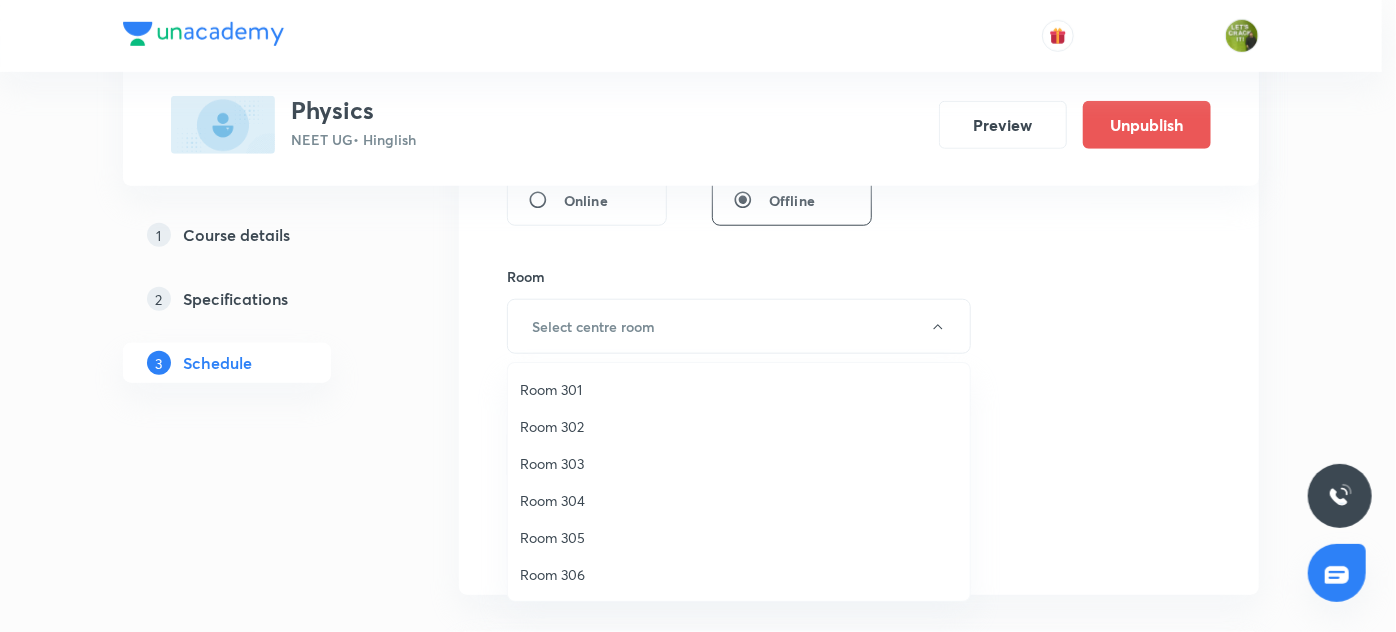 click on "Room 306" at bounding box center [739, 574] 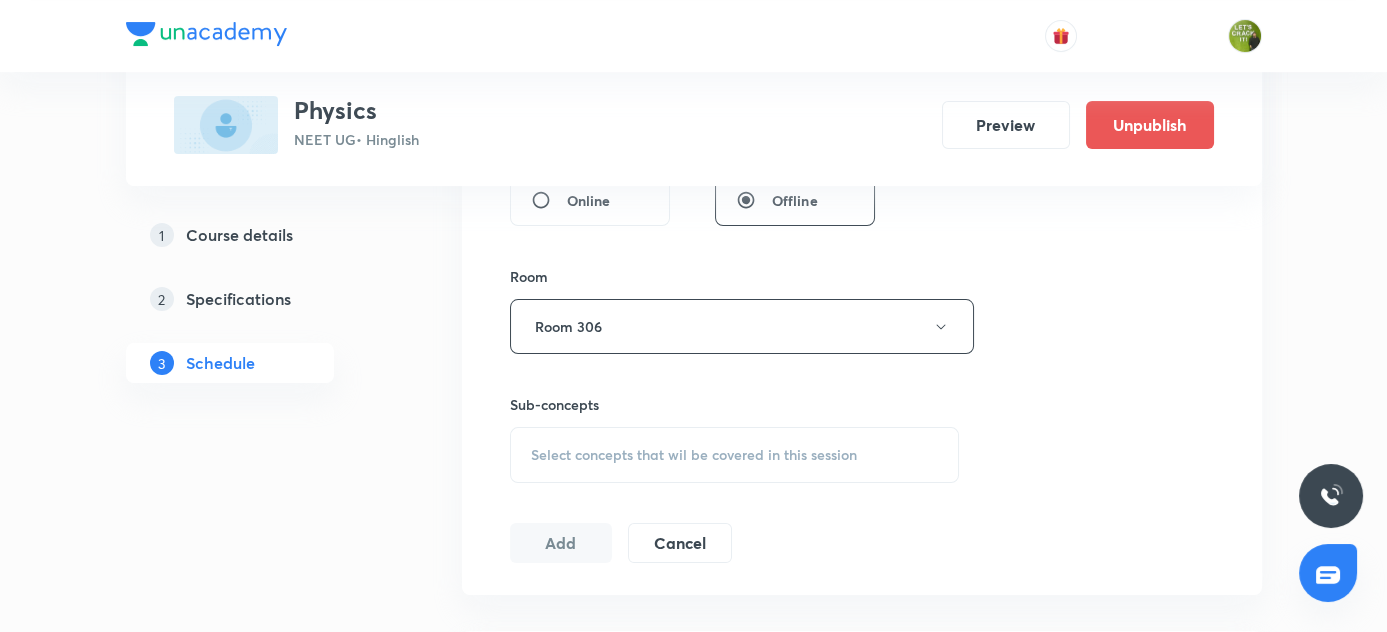 click on "Select concepts that wil be covered in this session" at bounding box center [735, 455] 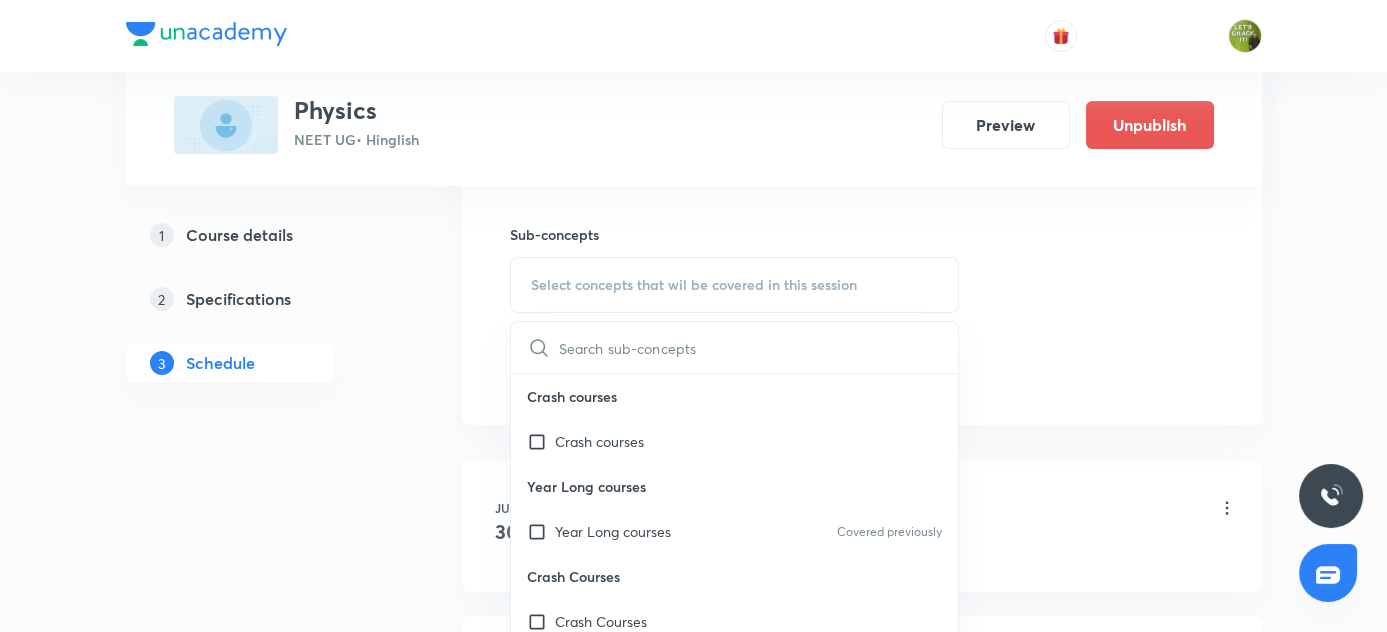 scroll, scrollTop: 989, scrollLeft: 0, axis: vertical 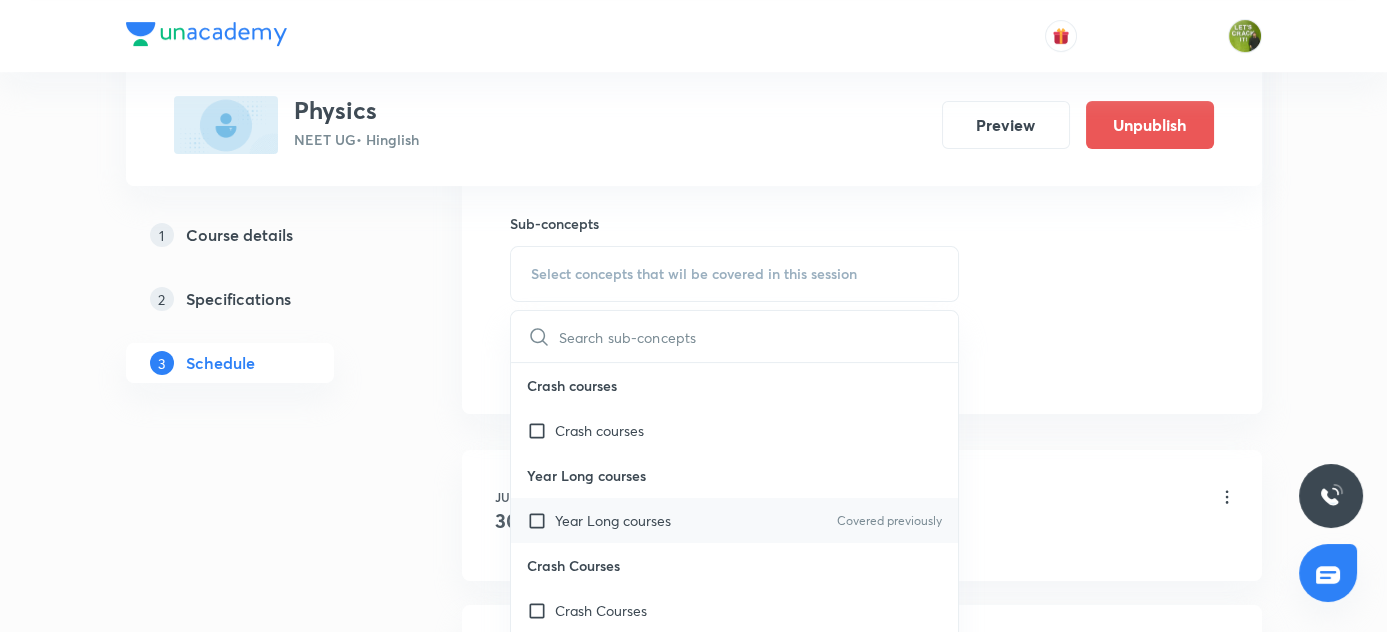 click at bounding box center (541, 520) 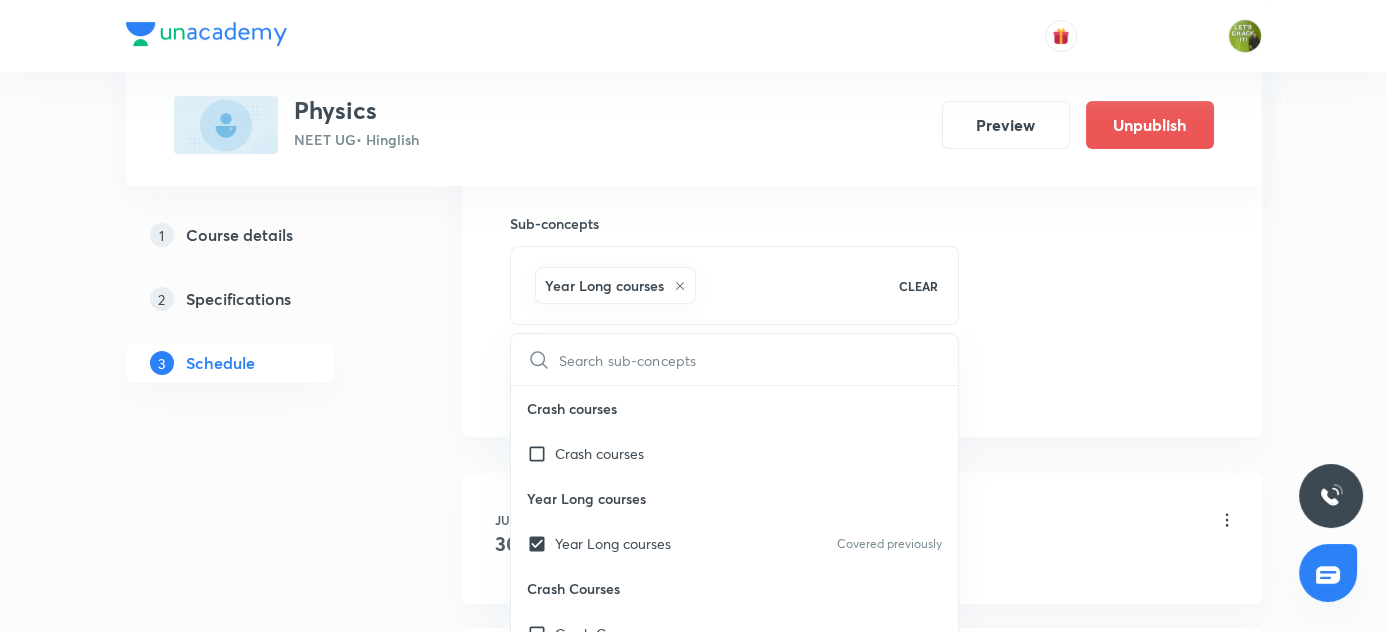 drag, startPoint x: 293, startPoint y: 511, endPoint x: 529, endPoint y: 457, distance: 242.09915 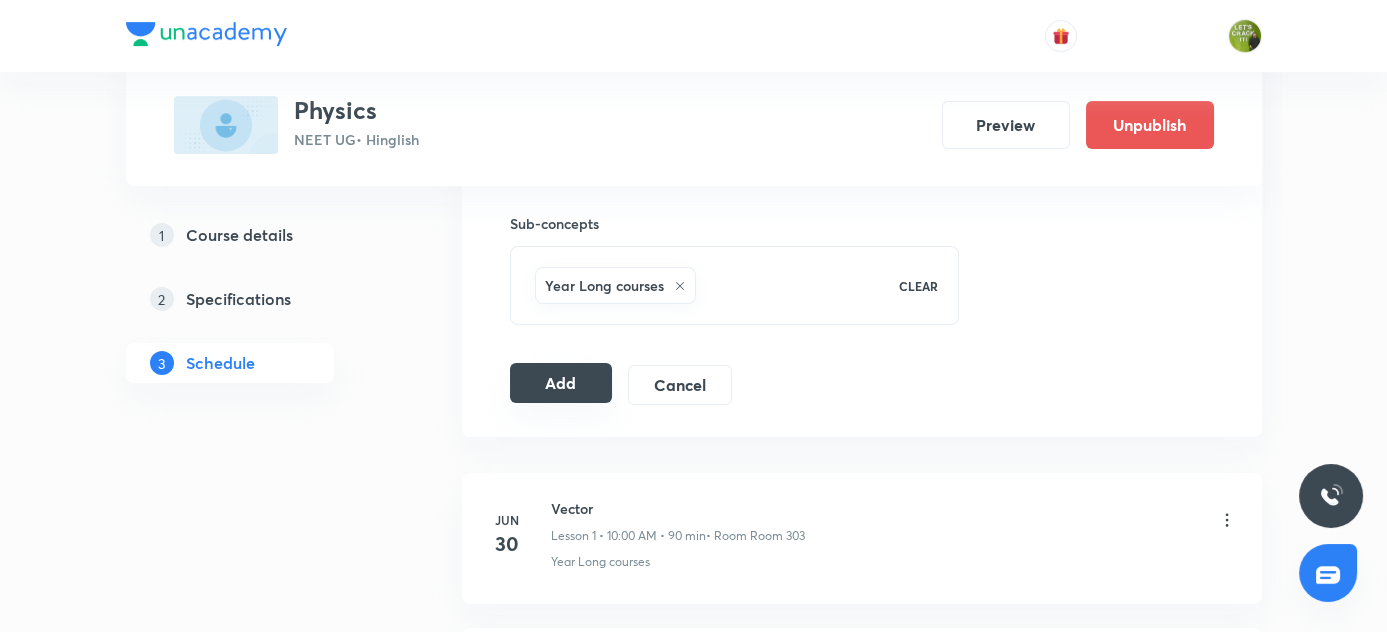 click on "Add" at bounding box center [561, 383] 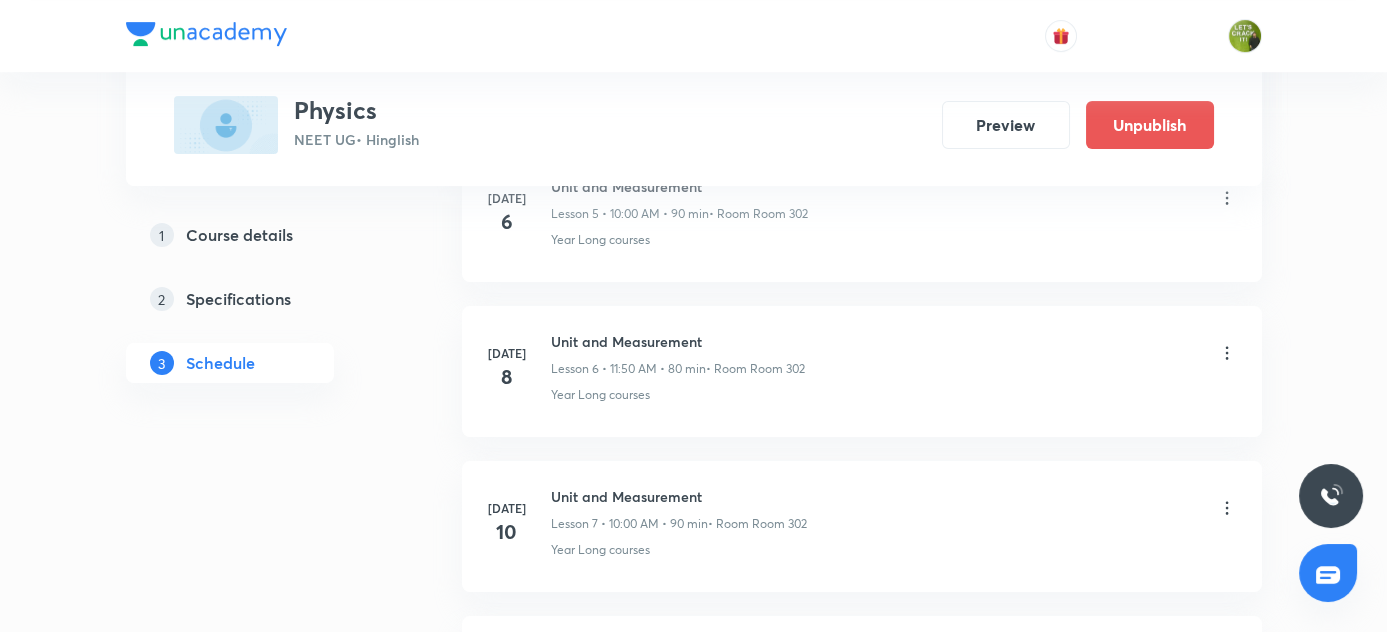 scroll, scrollTop: 1442, scrollLeft: 0, axis: vertical 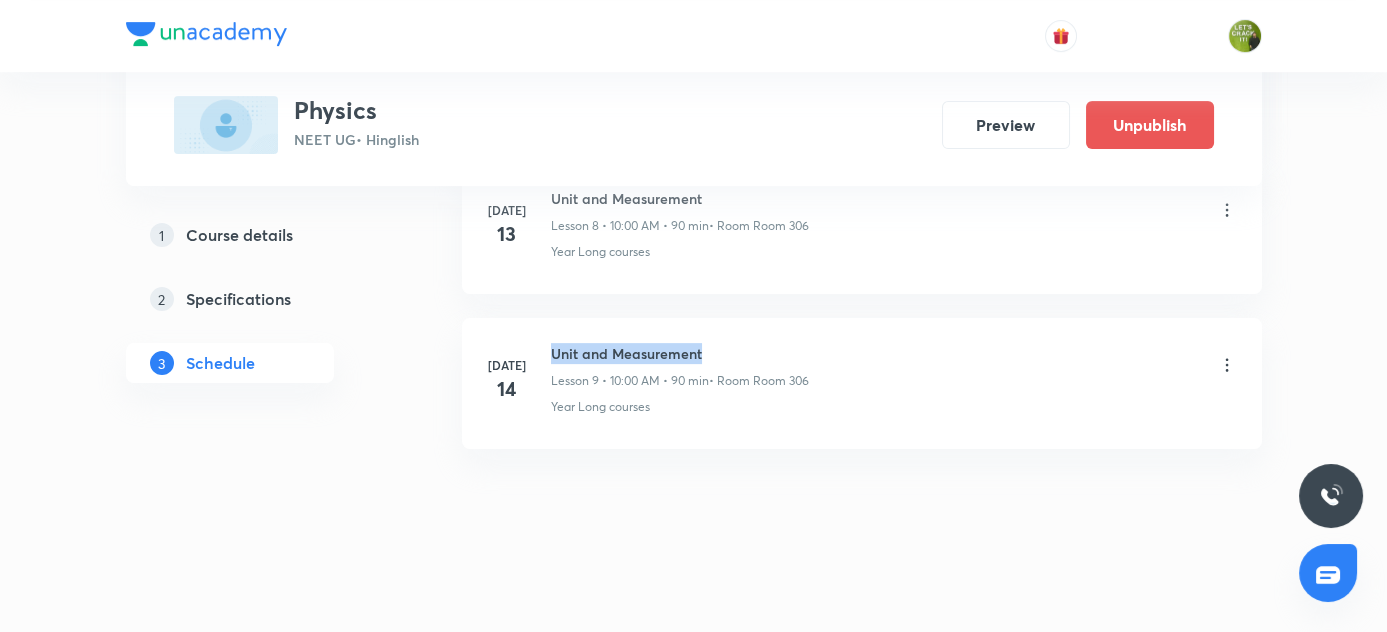 drag, startPoint x: 549, startPoint y: 346, endPoint x: 746, endPoint y: 345, distance: 197.00253 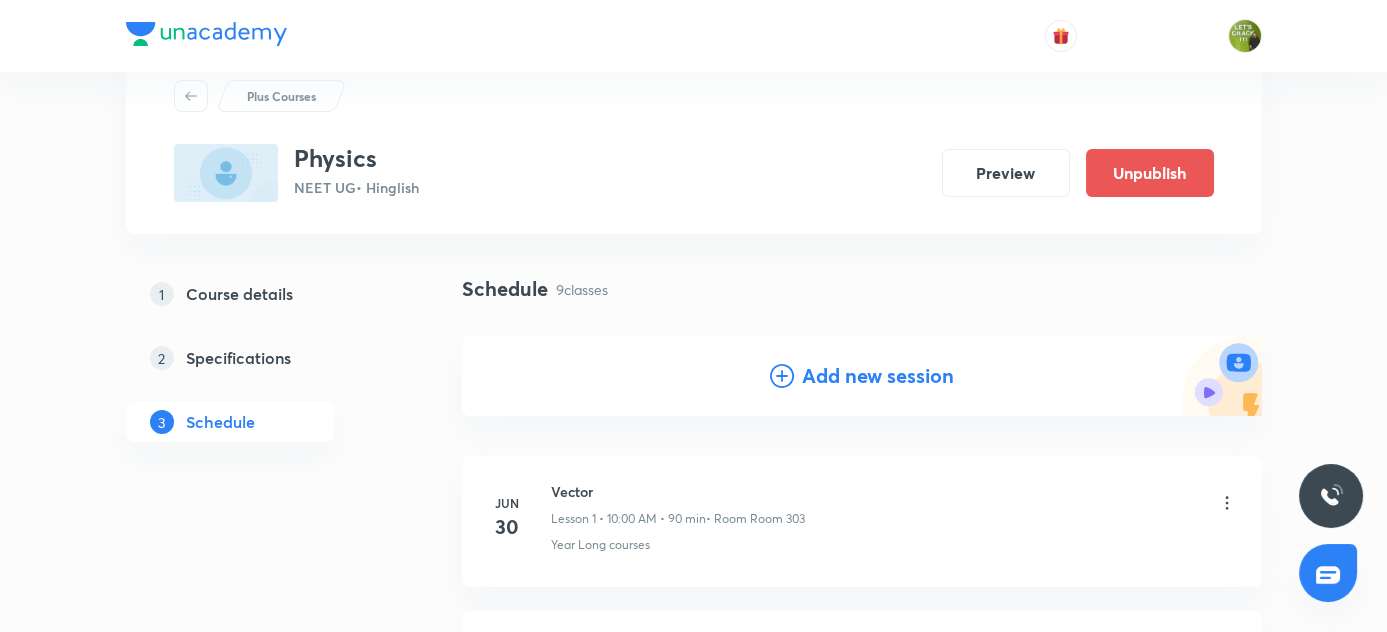 scroll, scrollTop: 0, scrollLeft: 0, axis: both 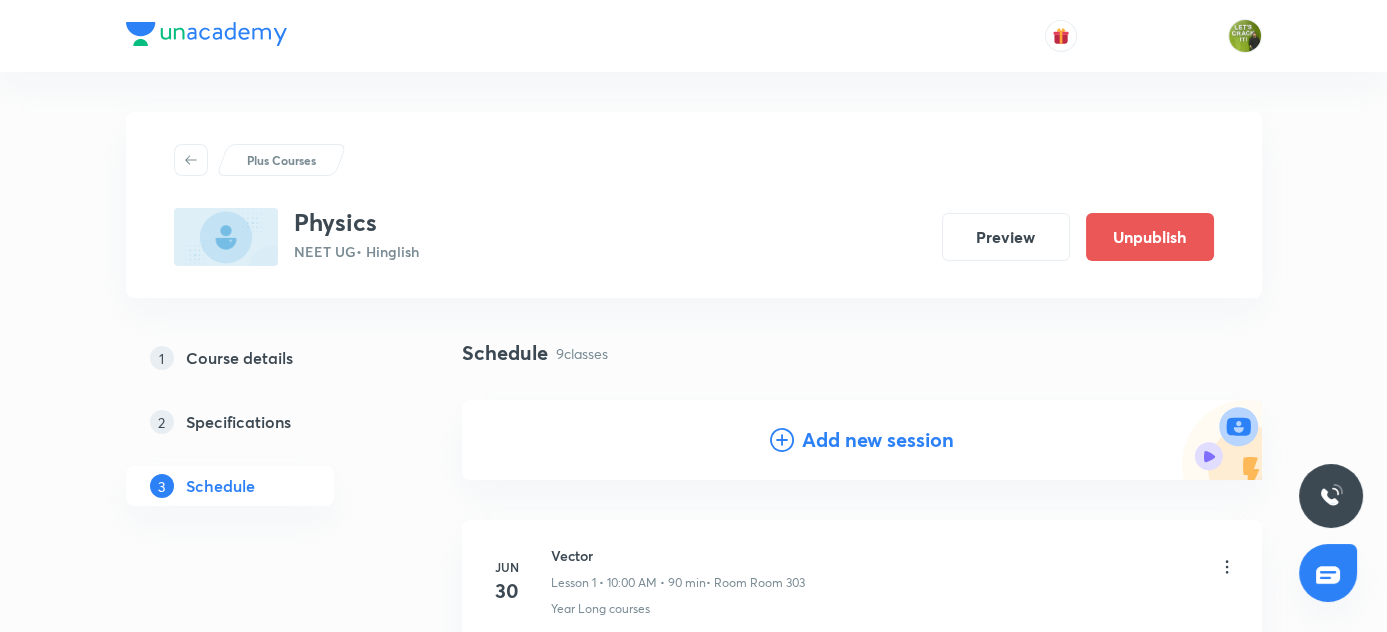 click 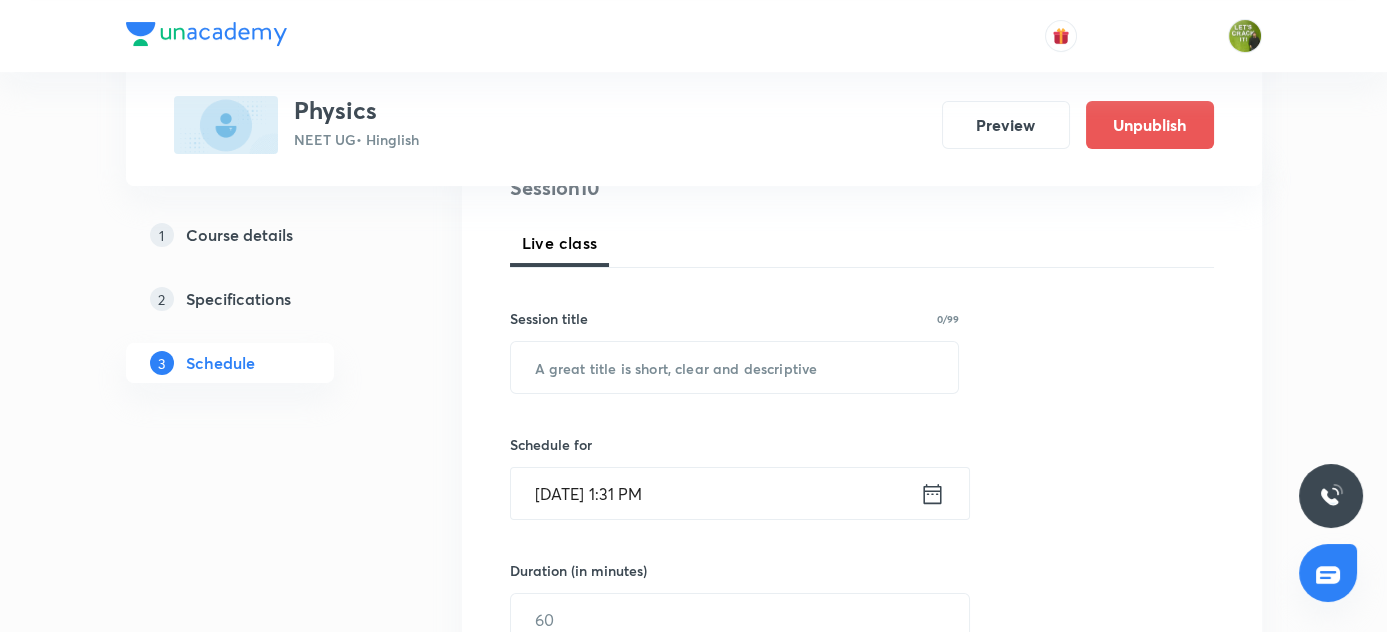 scroll, scrollTop: 272, scrollLeft: 0, axis: vertical 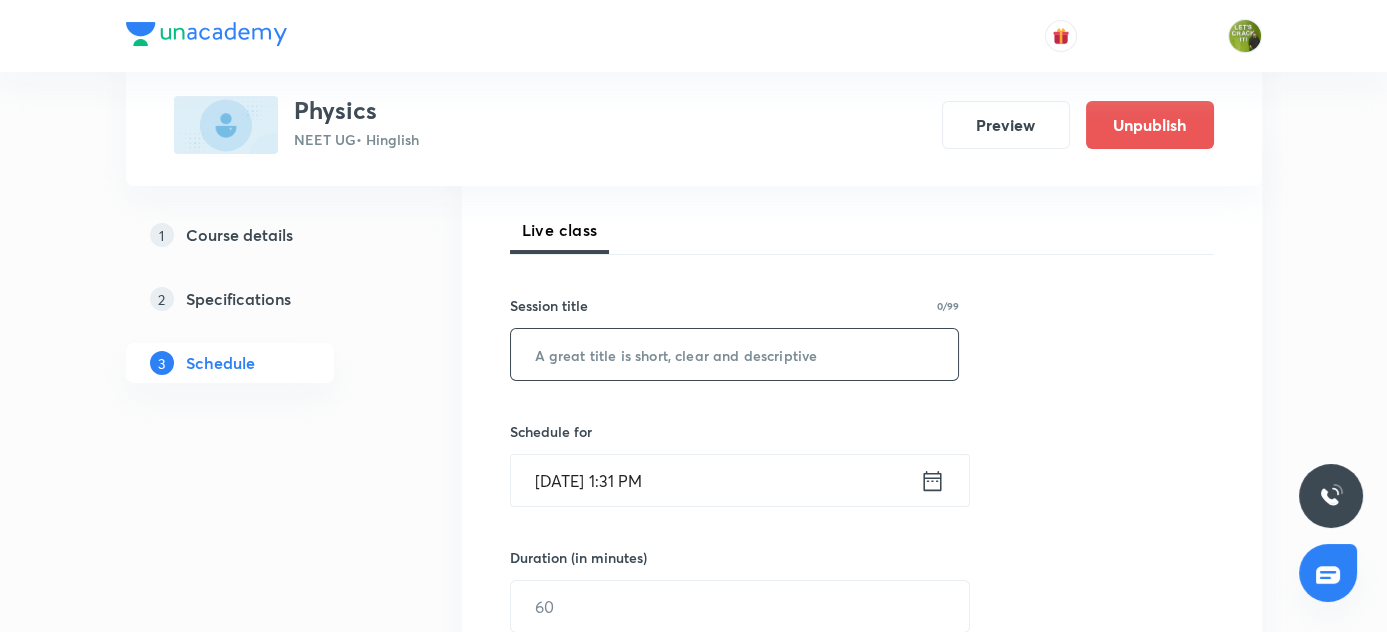 click at bounding box center (735, 354) 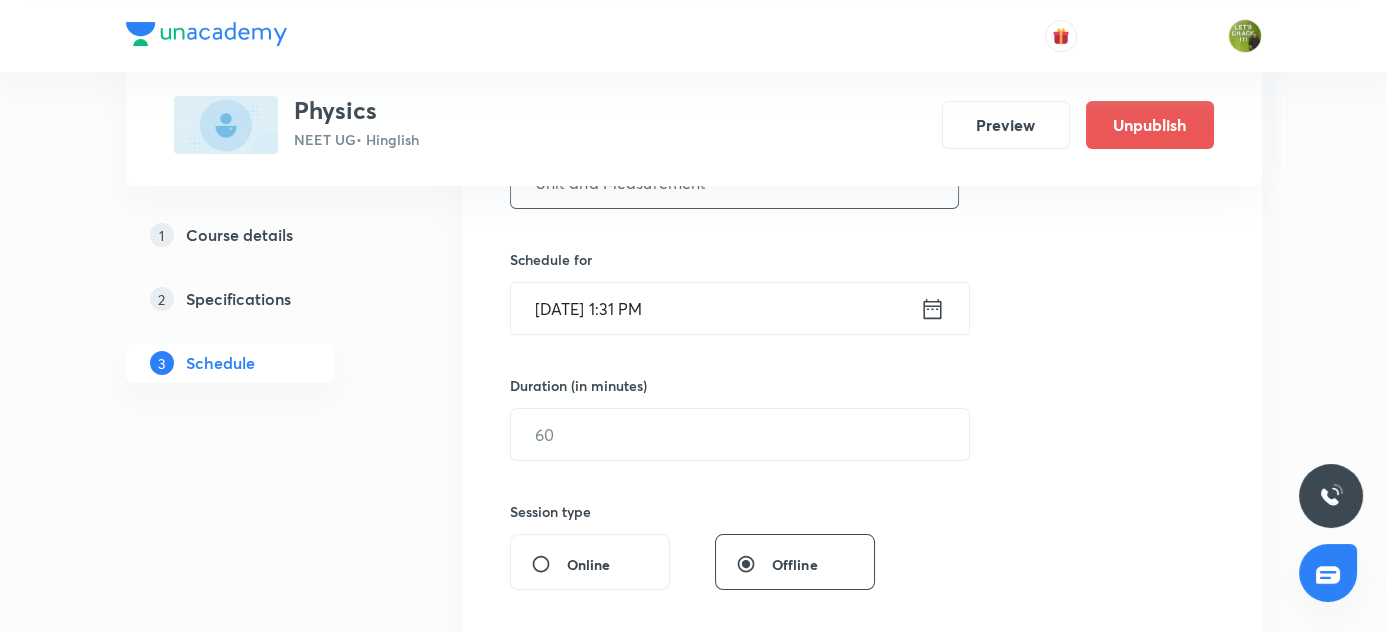 scroll, scrollTop: 454, scrollLeft: 0, axis: vertical 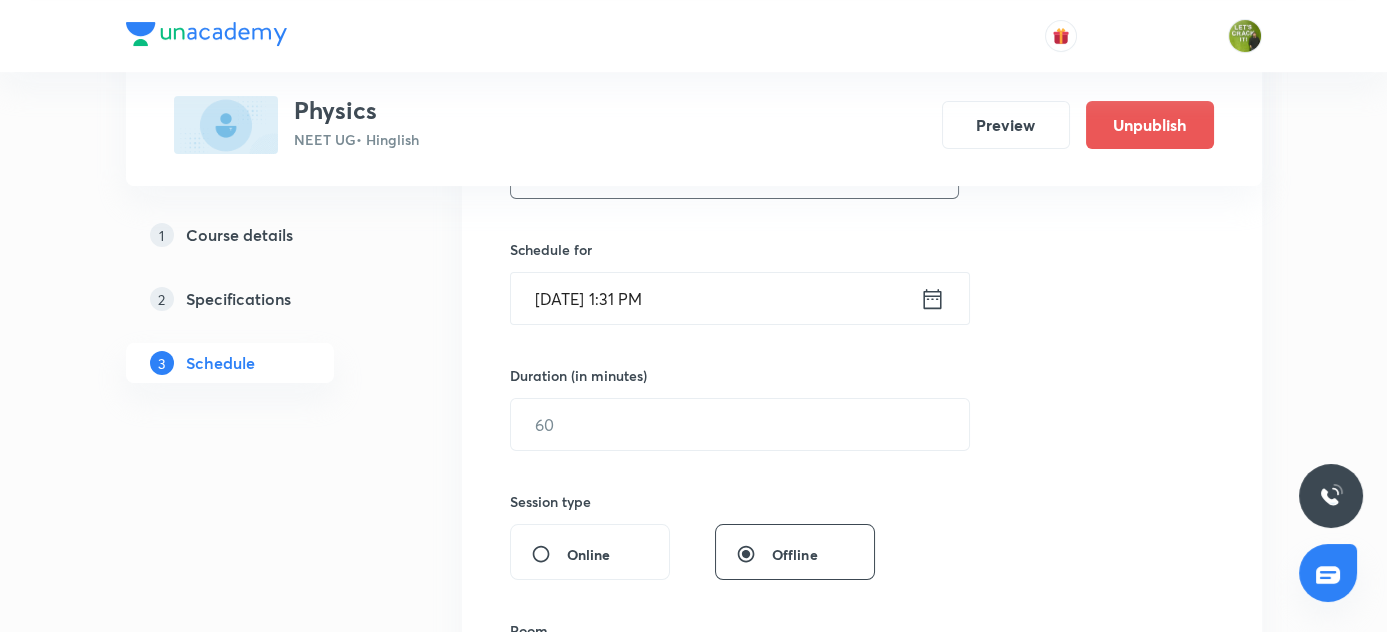 type on "Unit and Measurement" 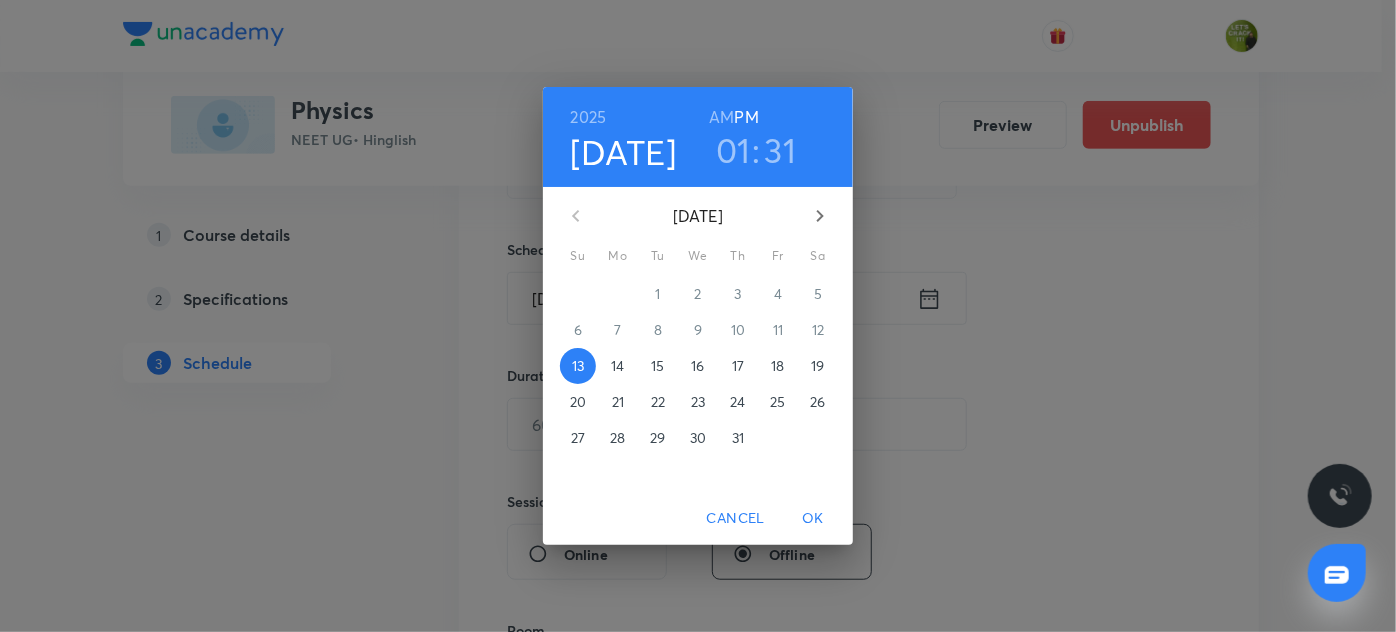 click on "14" at bounding box center [617, 366] 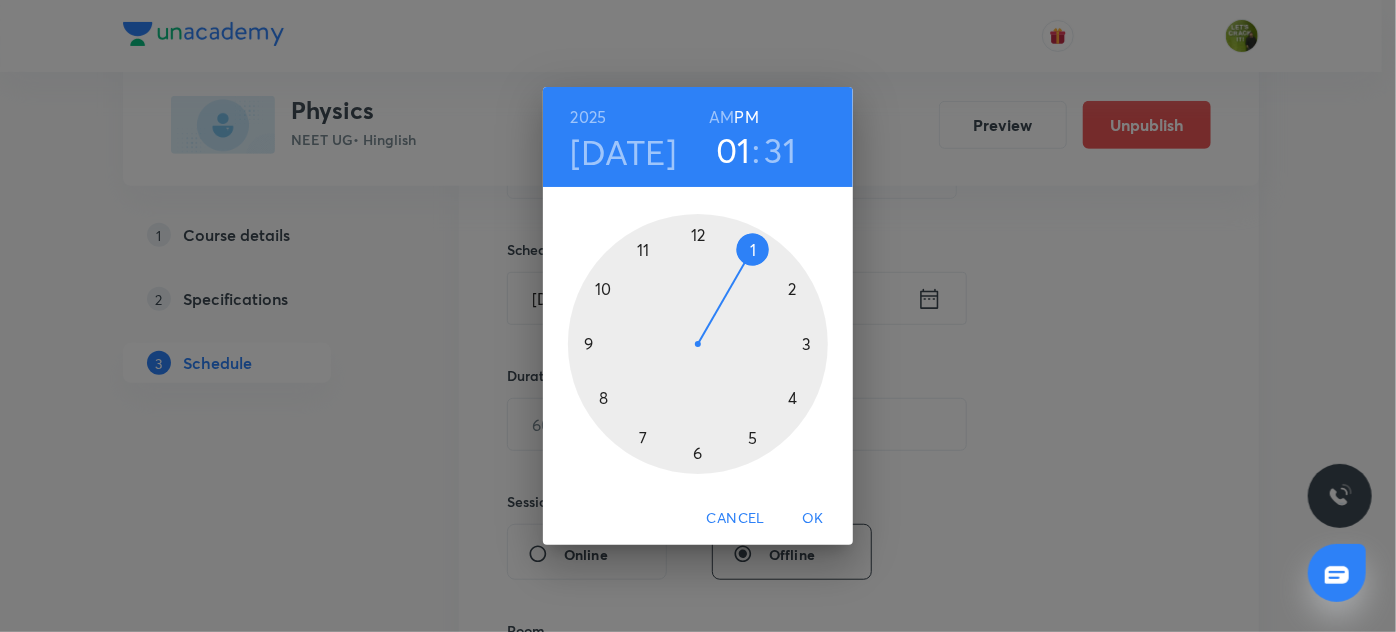 click at bounding box center [698, 344] 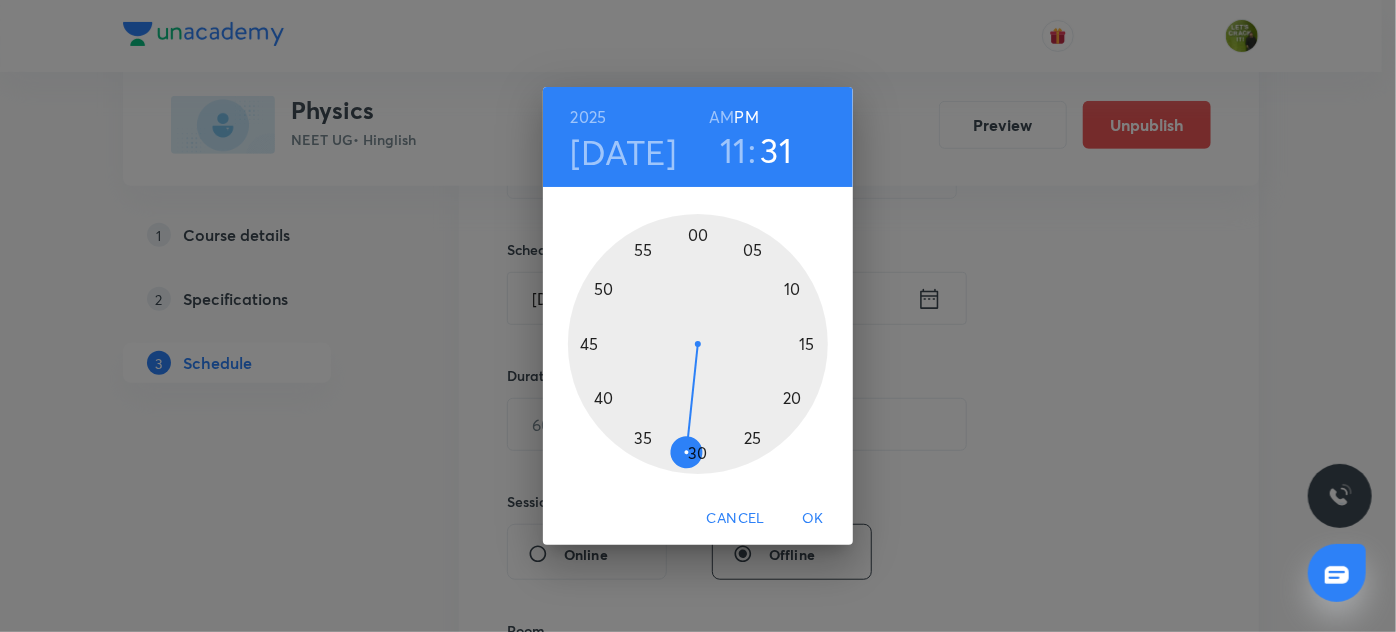 click at bounding box center [698, 344] 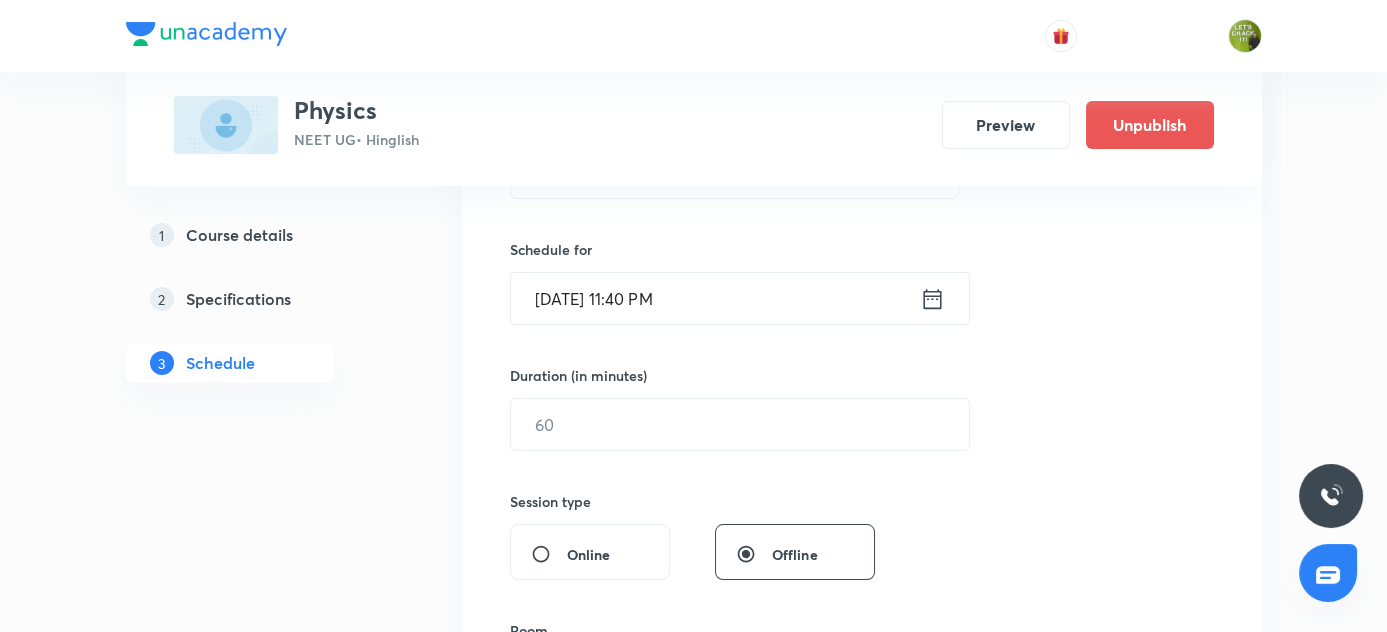 click 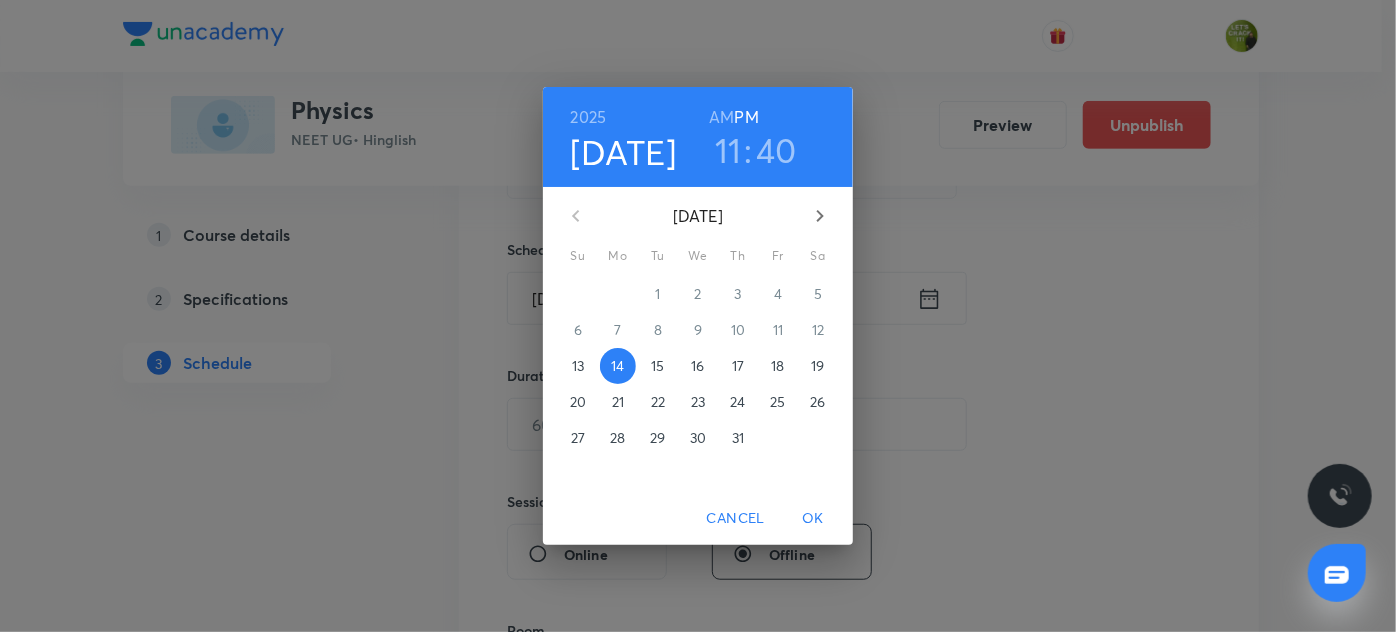 click on "AM" at bounding box center [721, 117] 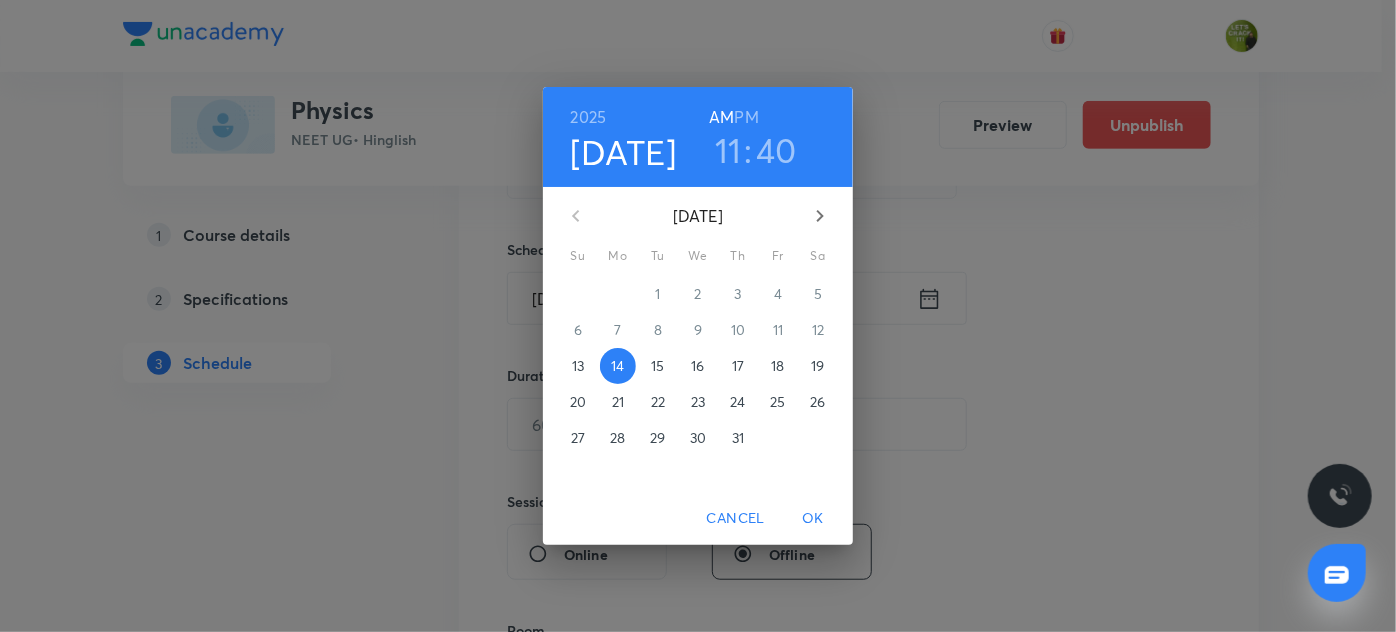 click on "OK" at bounding box center [813, 518] 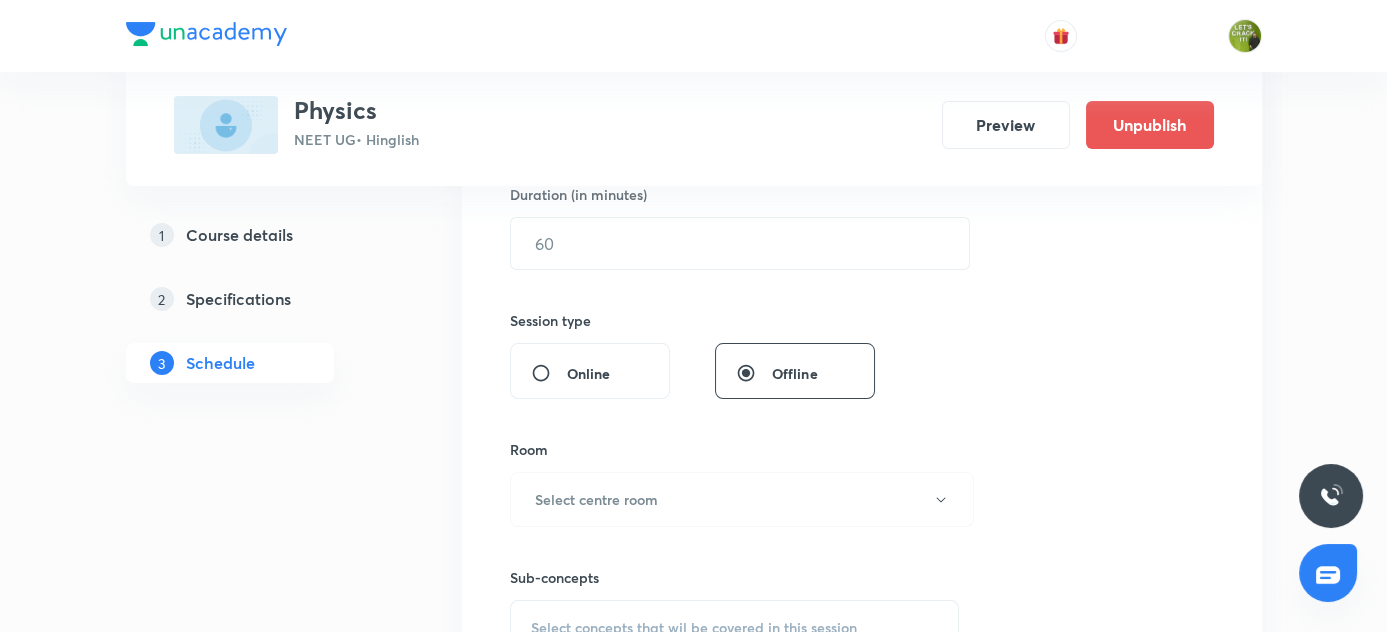 scroll, scrollTop: 636, scrollLeft: 0, axis: vertical 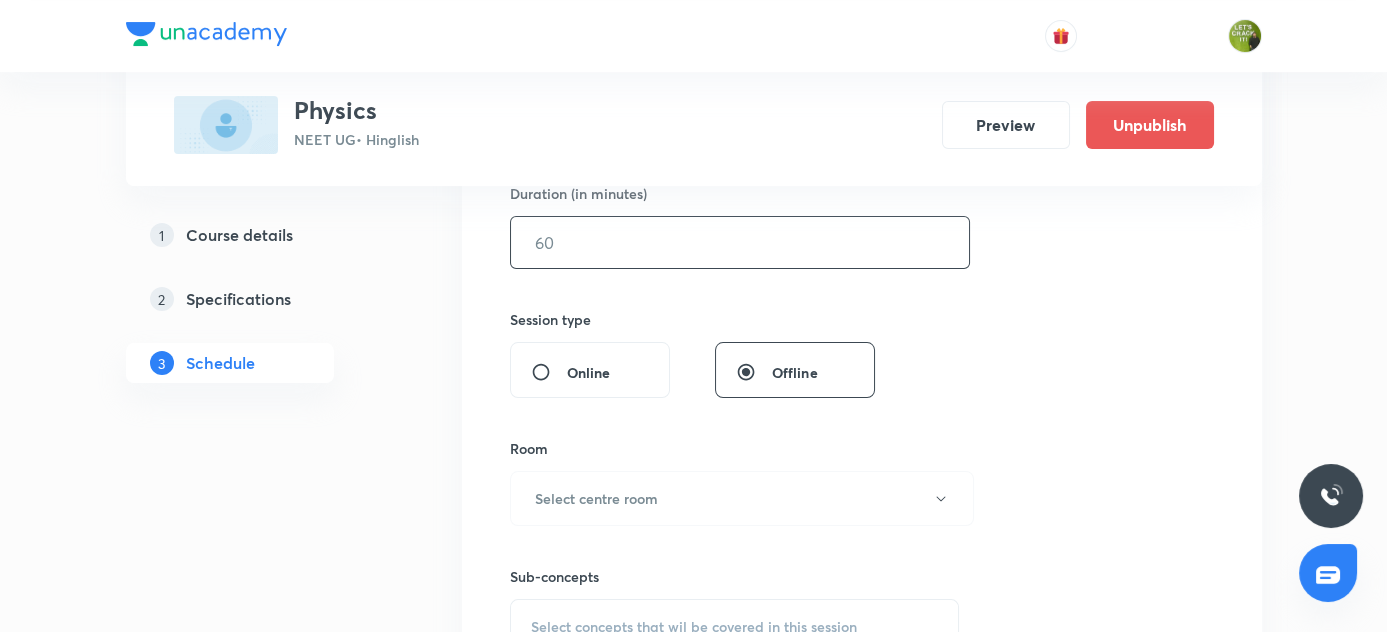 click at bounding box center [740, 242] 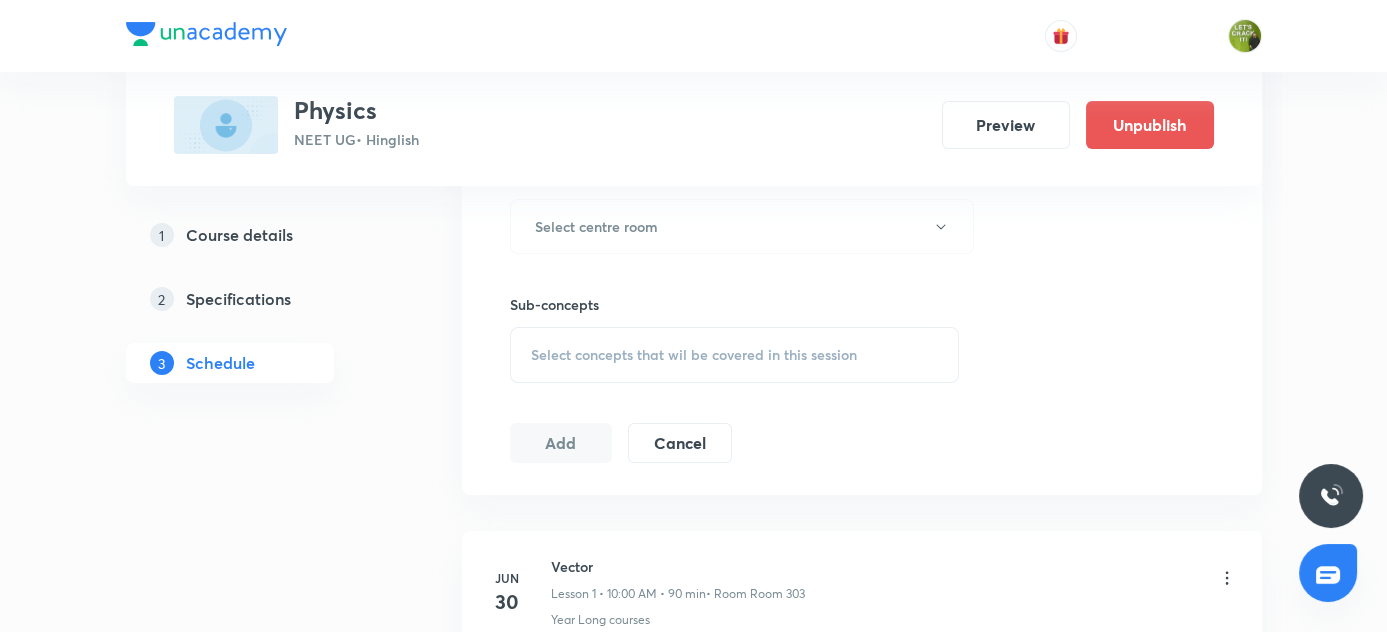 scroll, scrollTop: 909, scrollLeft: 0, axis: vertical 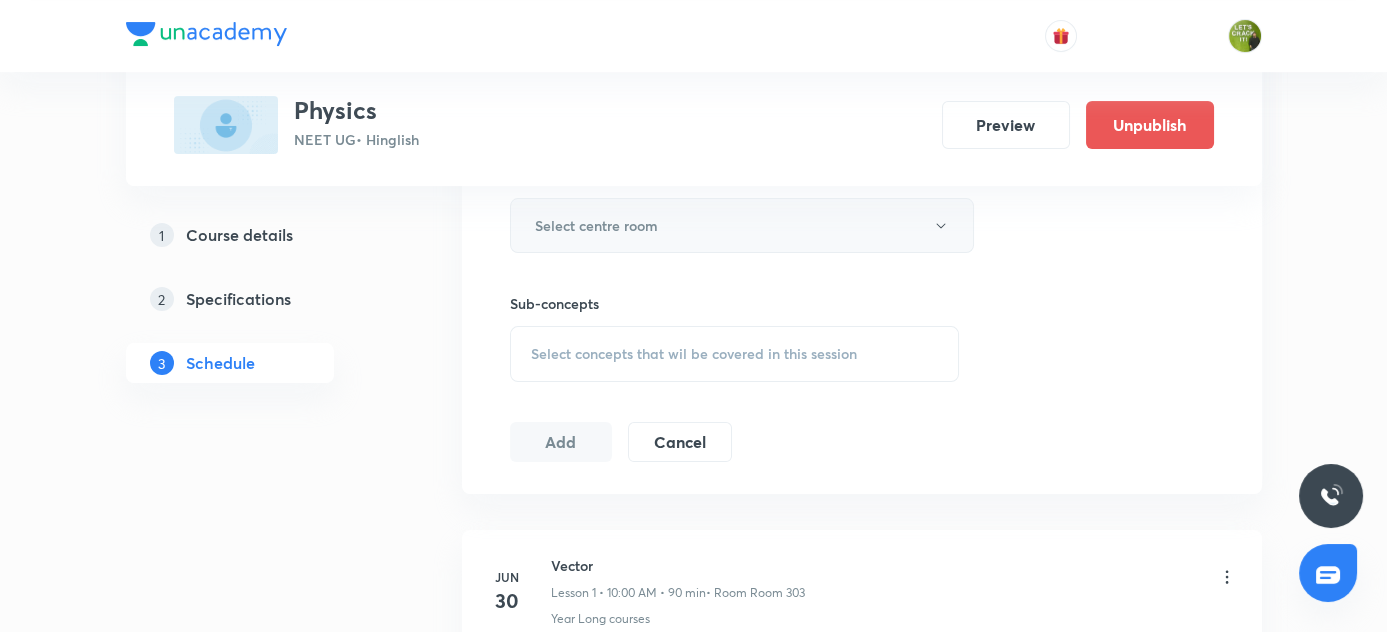 type on "90" 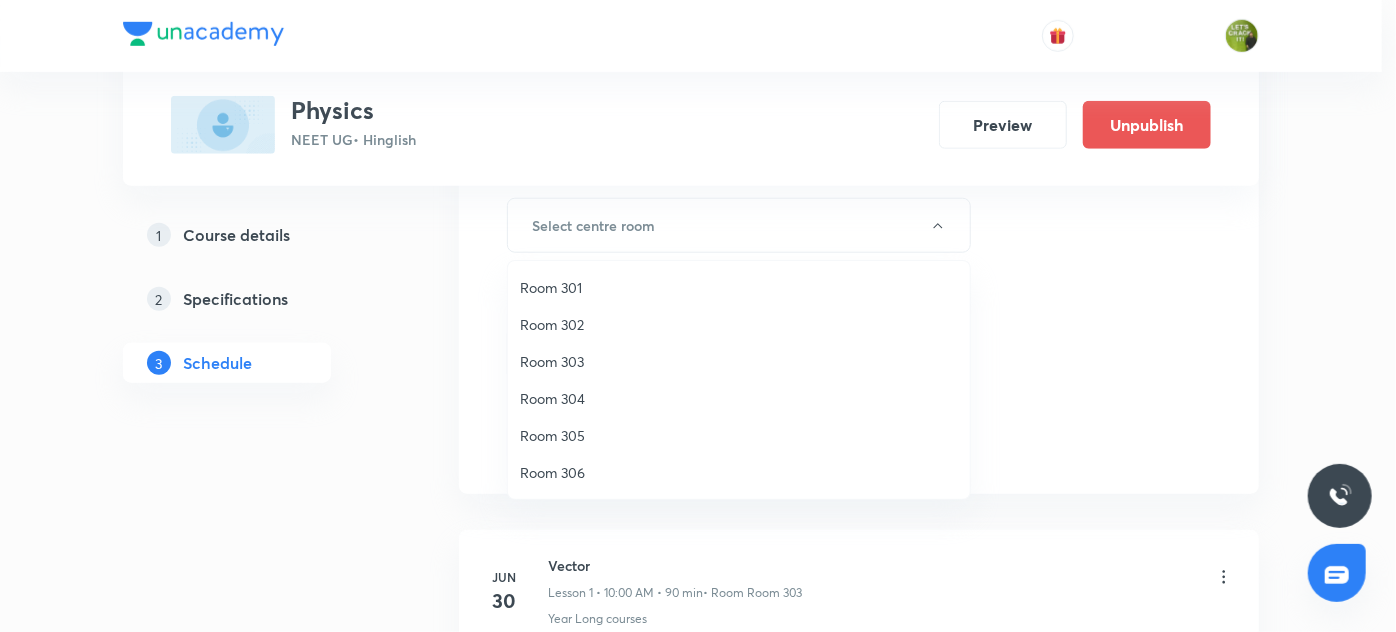click on "Room 306" at bounding box center (739, 472) 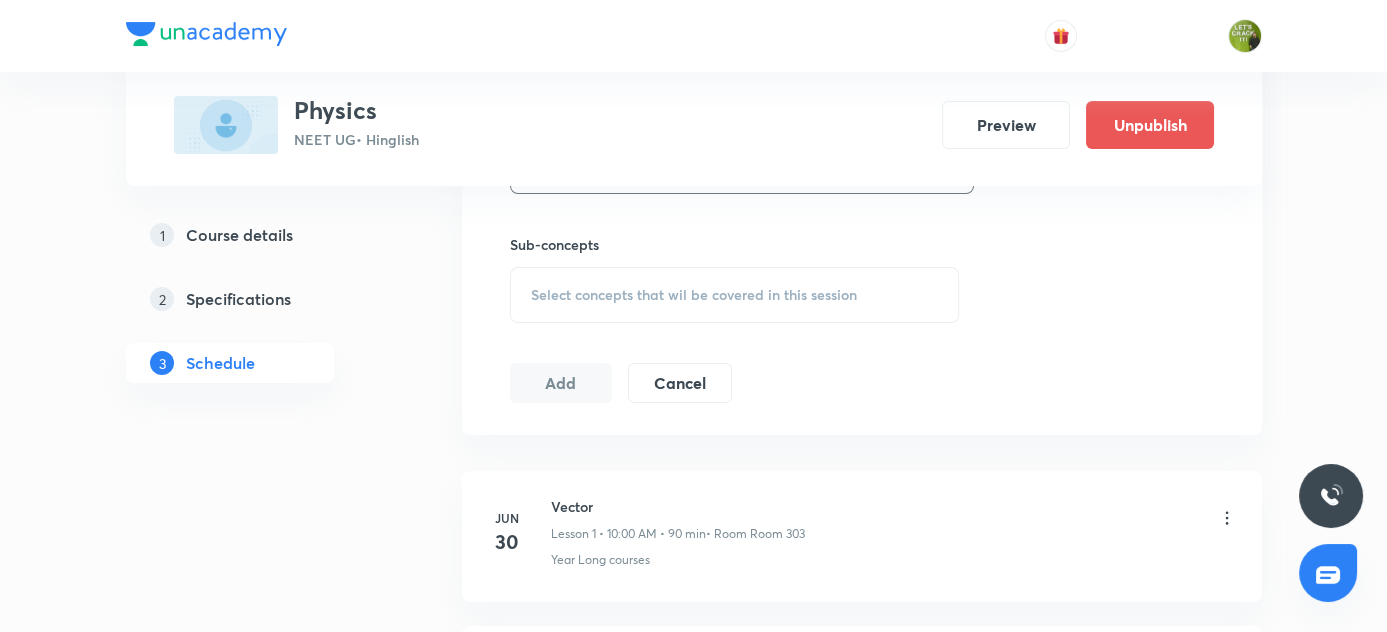scroll, scrollTop: 1000, scrollLeft: 0, axis: vertical 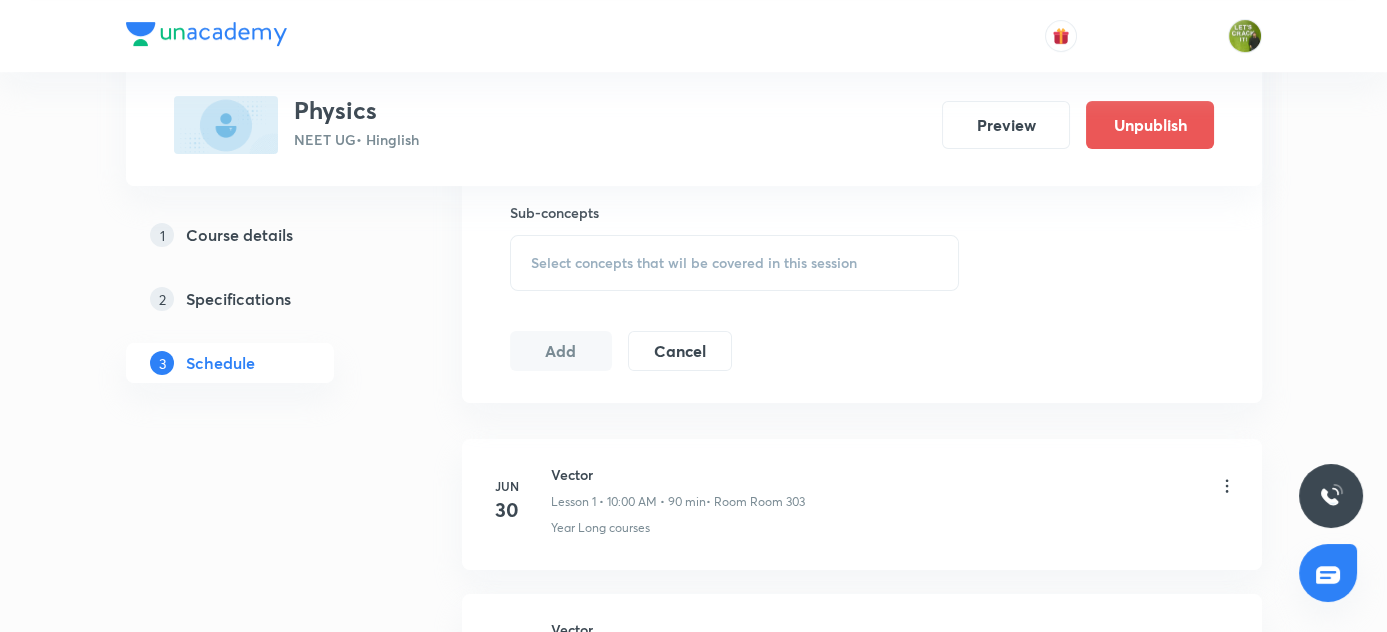 click on "Select concepts that wil be covered in this session" at bounding box center (694, 263) 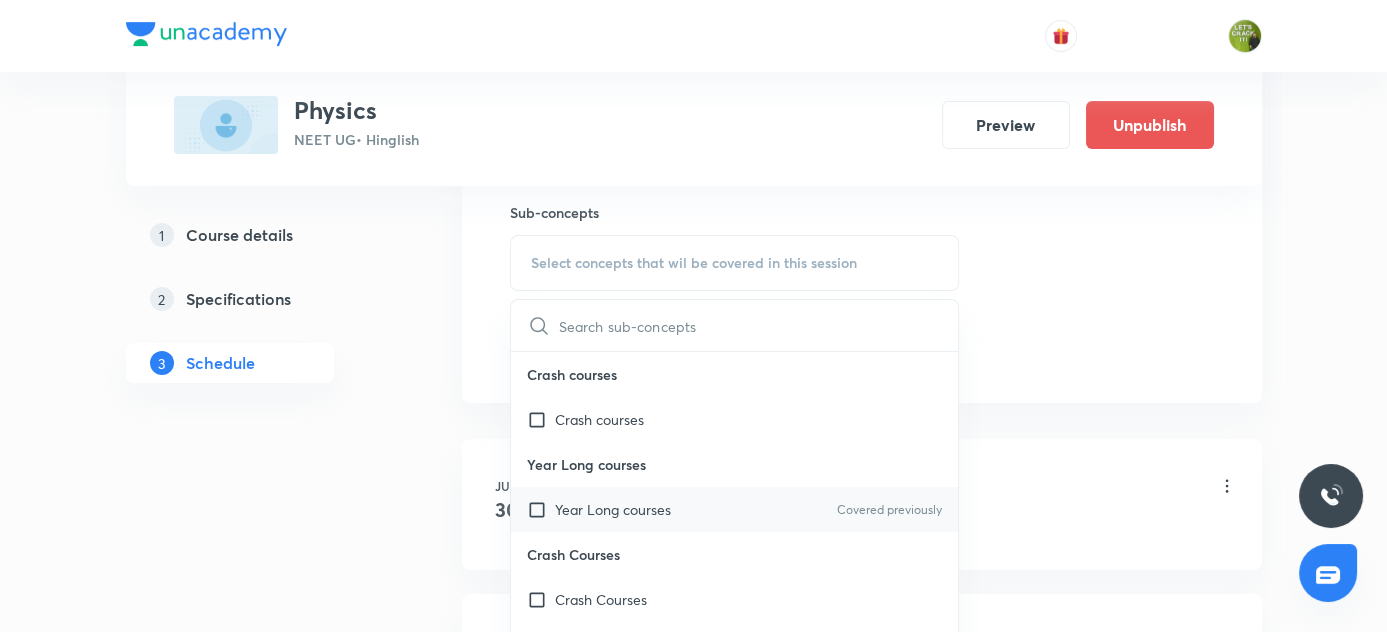 click at bounding box center [541, 509] 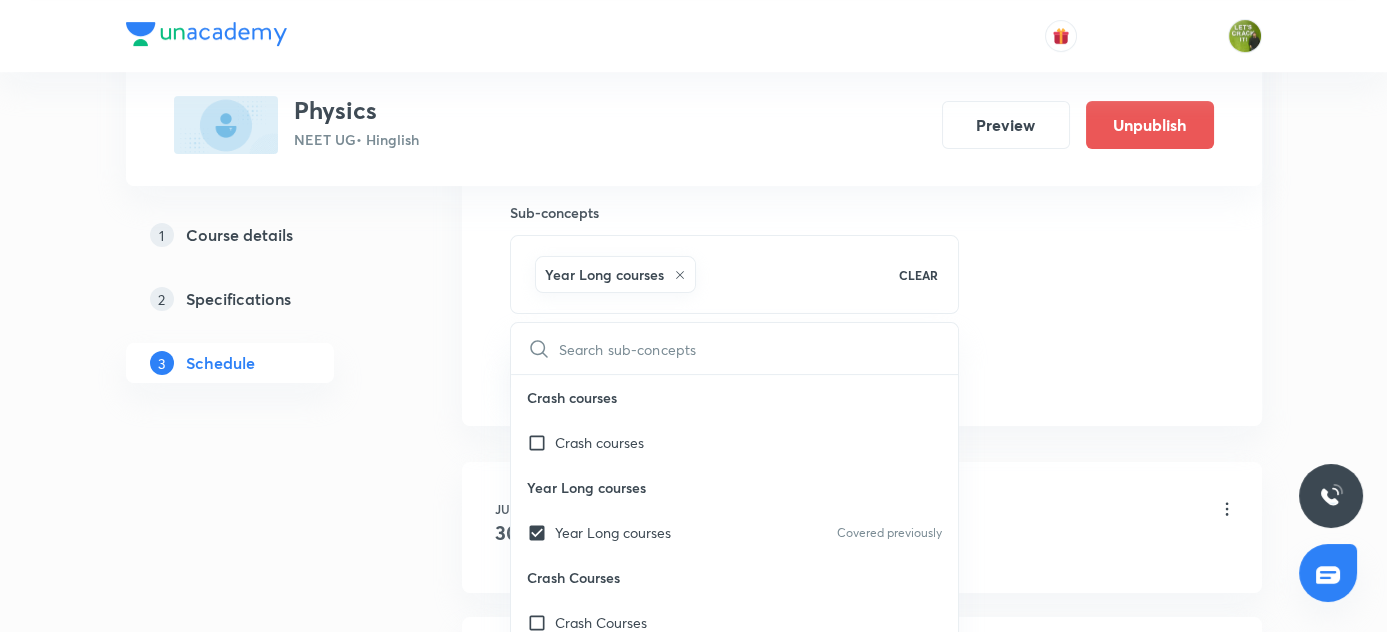 drag, startPoint x: 362, startPoint y: 492, endPoint x: 595, endPoint y: 369, distance: 263.47296 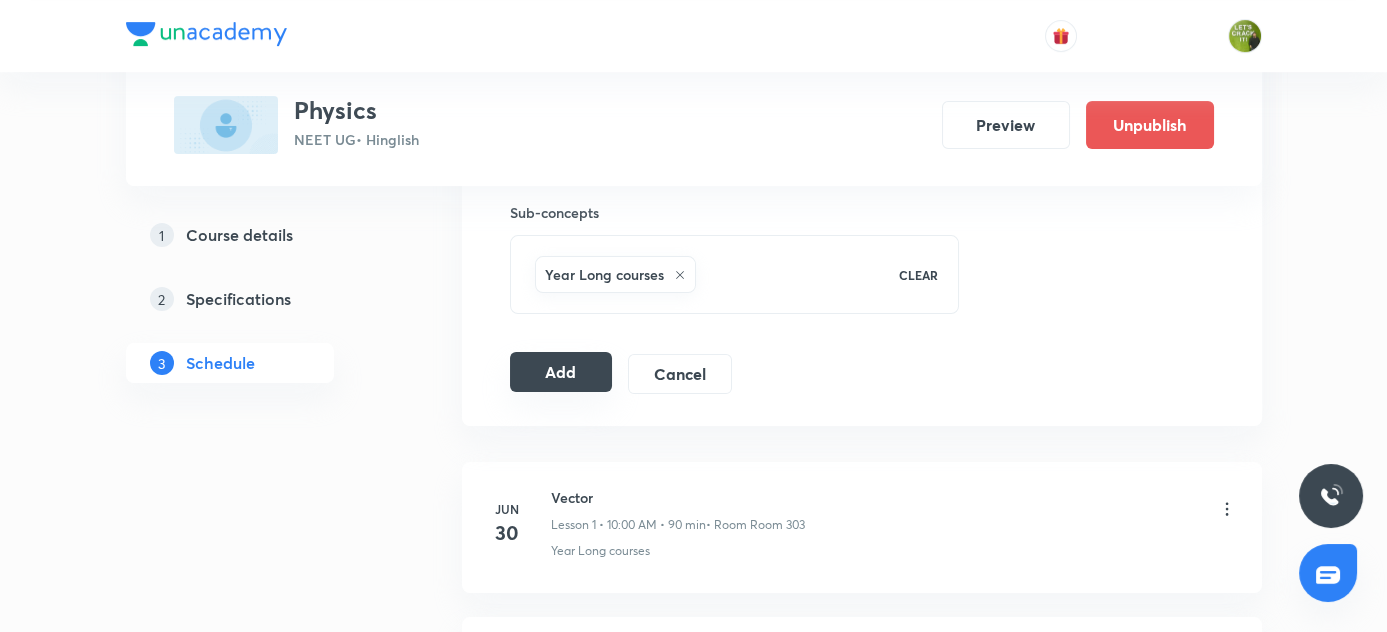 click on "Add" at bounding box center (561, 372) 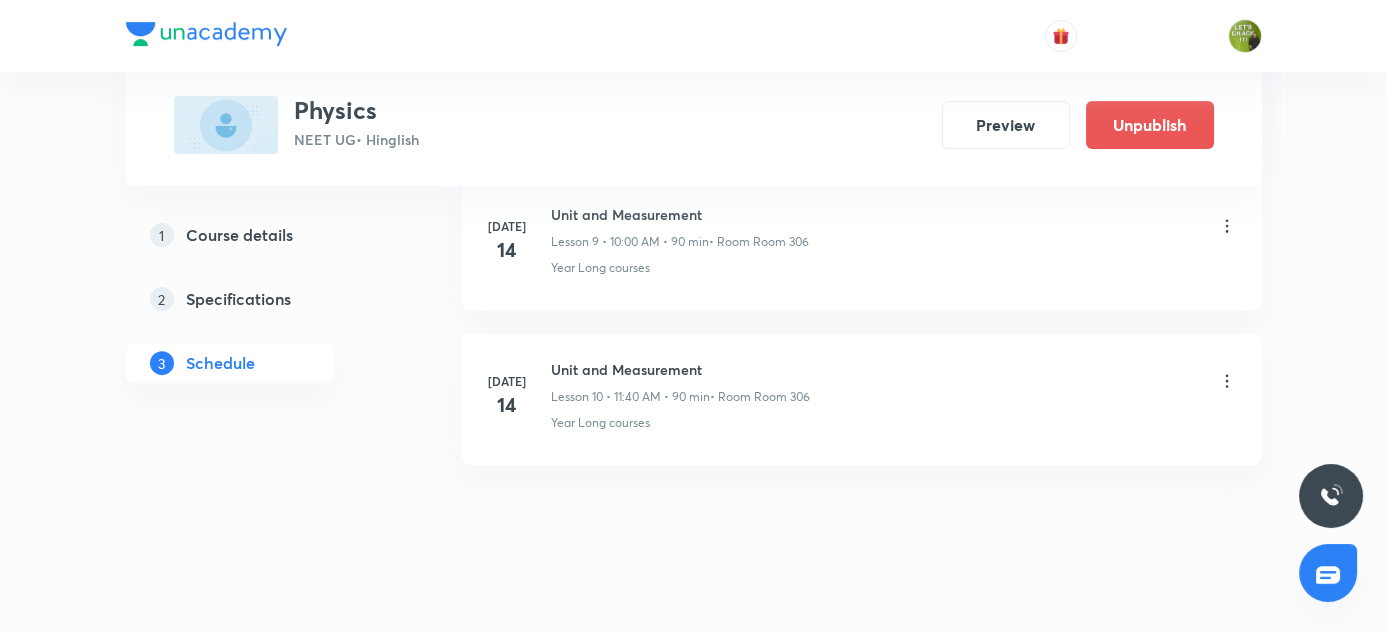 scroll, scrollTop: 1596, scrollLeft: 0, axis: vertical 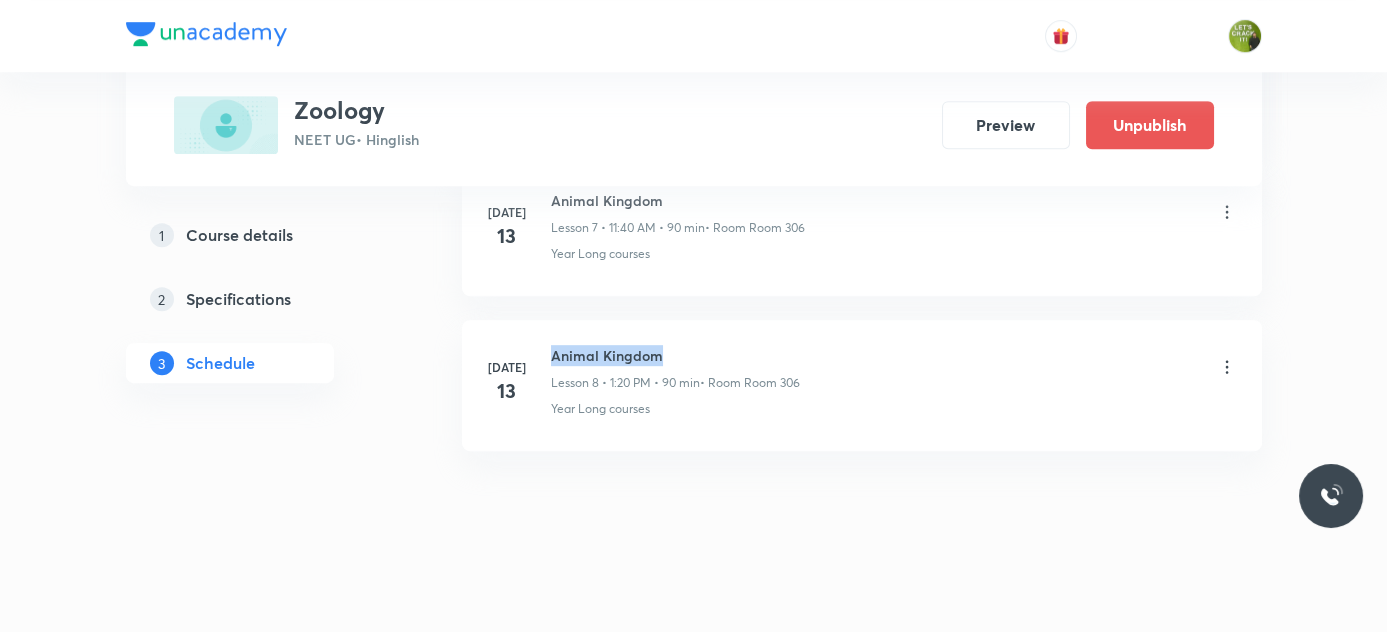 drag, startPoint x: 552, startPoint y: 346, endPoint x: 712, endPoint y: 343, distance: 160.02812 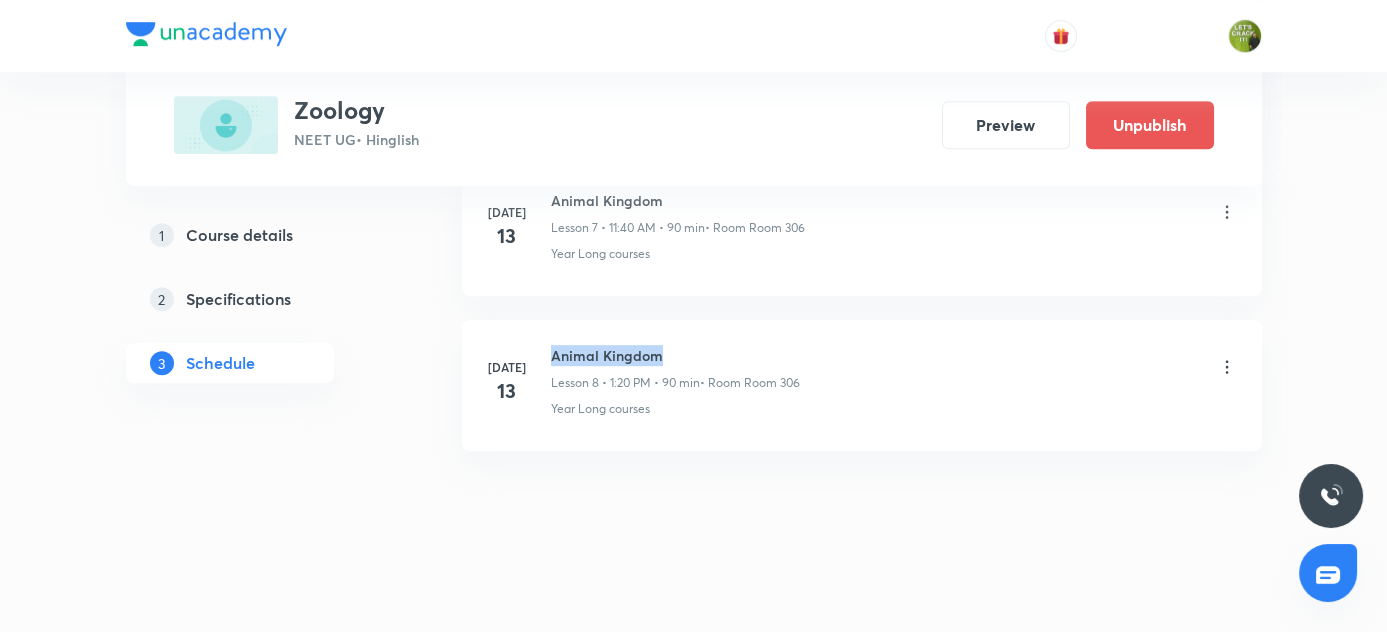 copy on "Animal Kingdom" 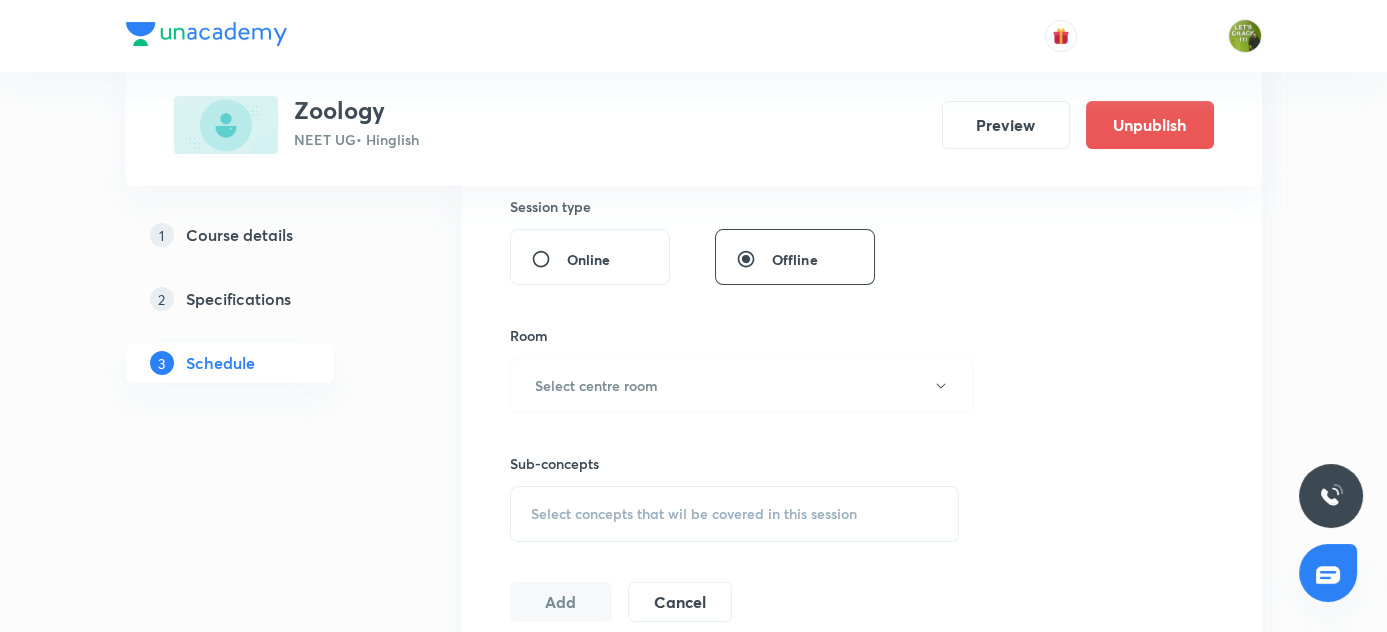 scroll, scrollTop: 386, scrollLeft: 0, axis: vertical 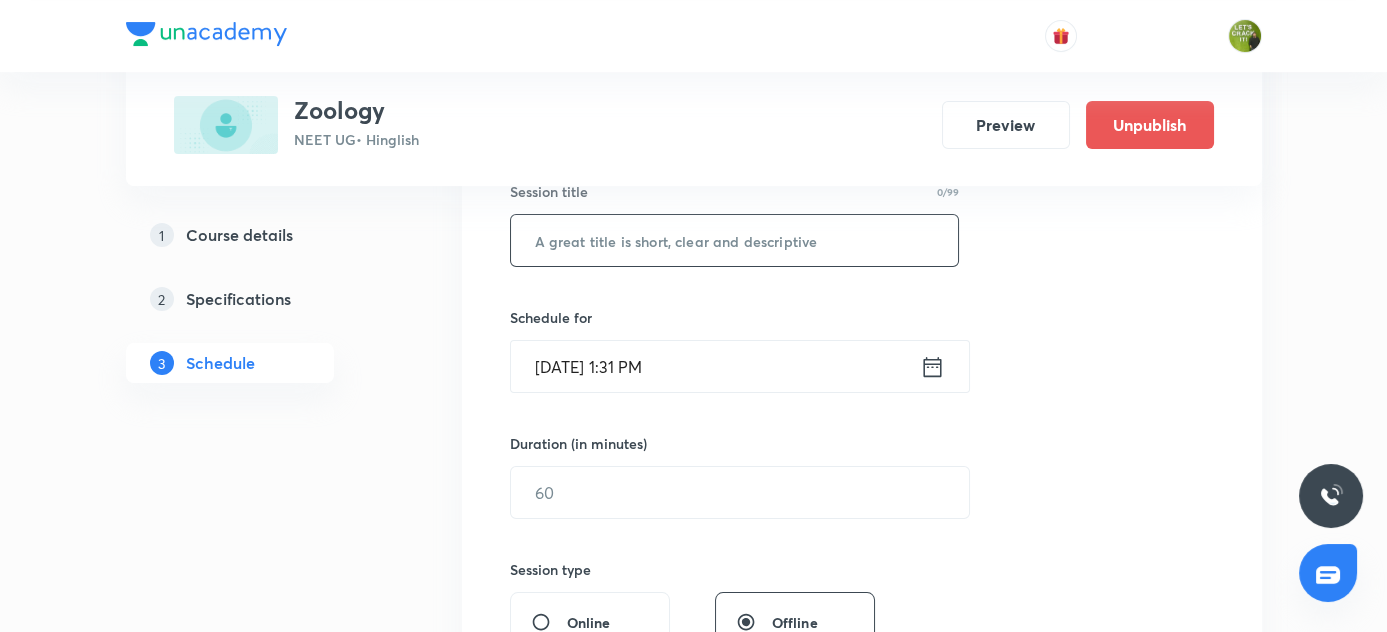click at bounding box center [735, 240] 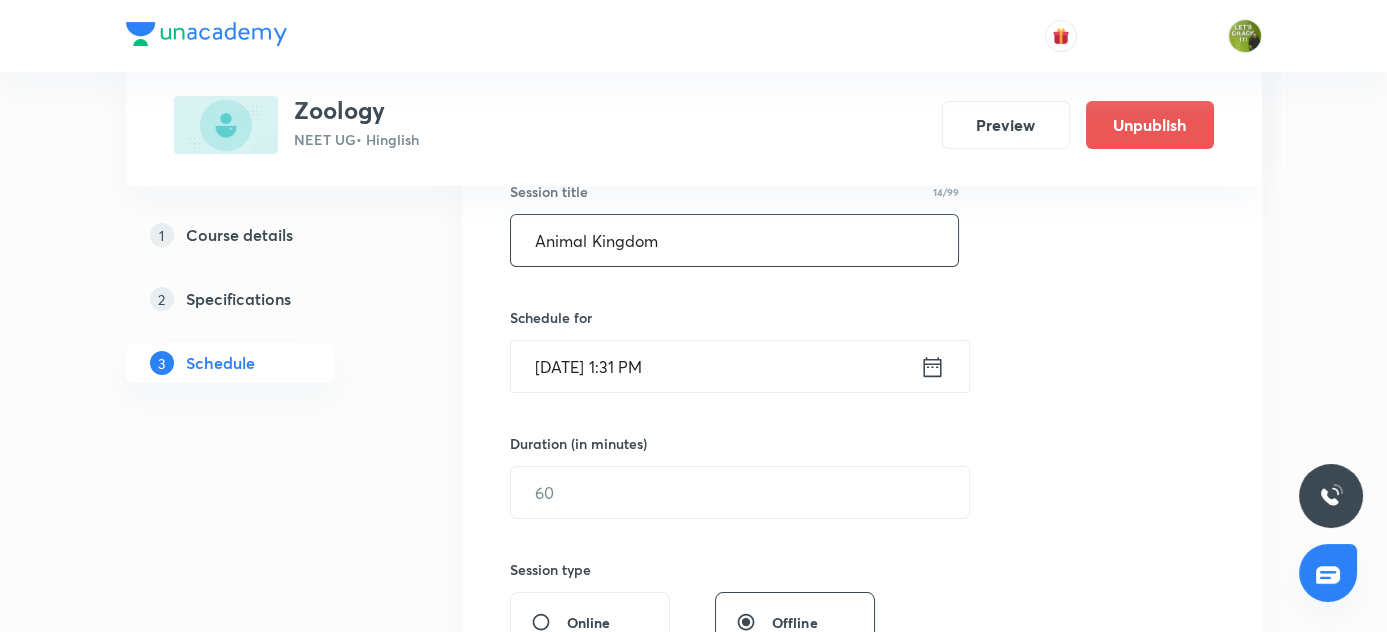 type on "Animal Kingdom" 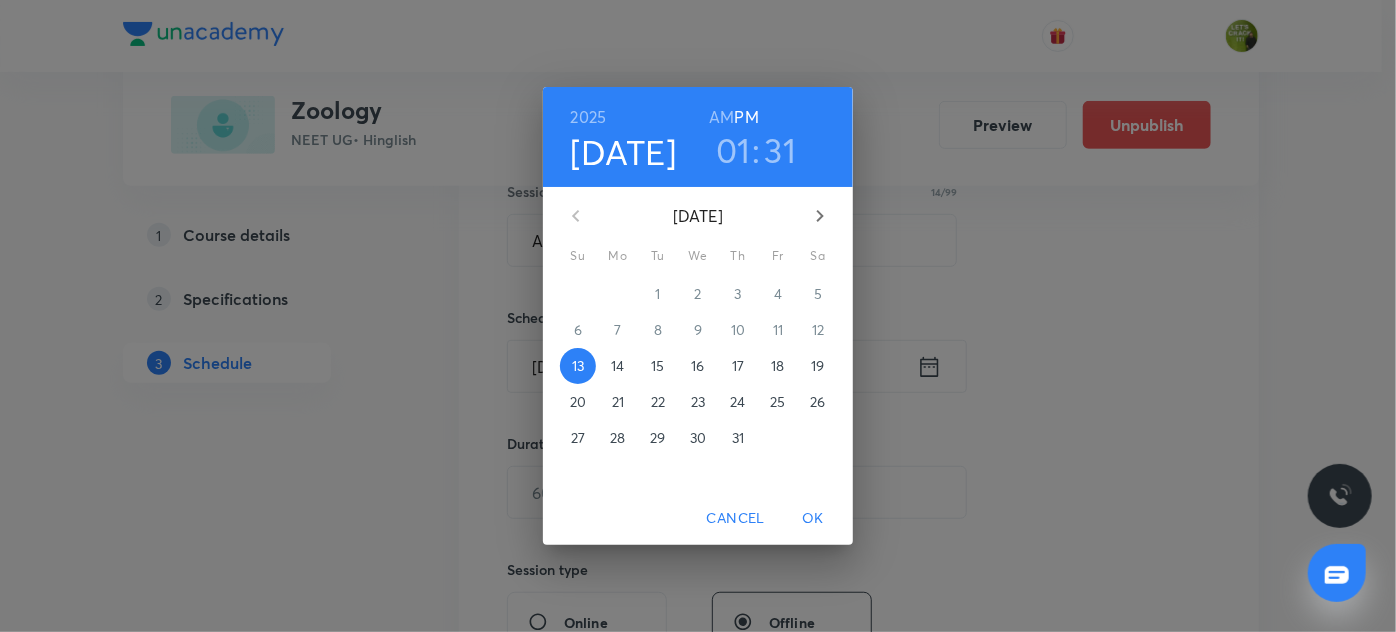 click on "14" at bounding box center [617, 366] 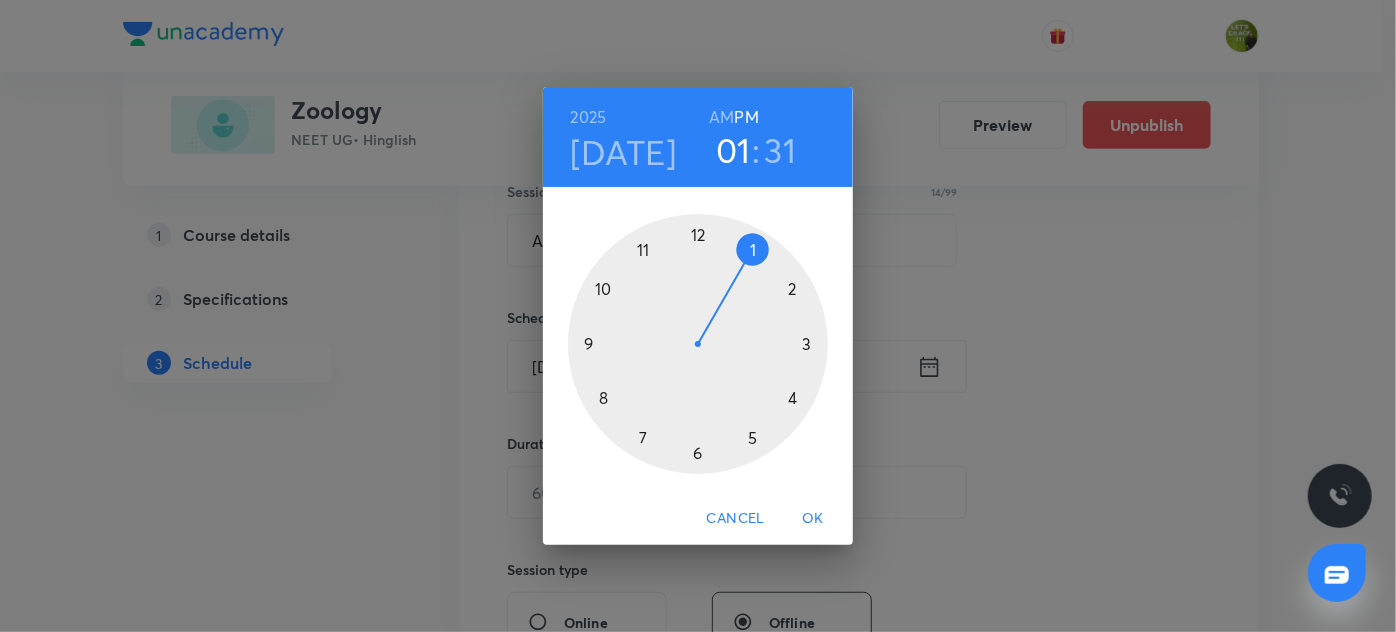 click on "31" at bounding box center [781, 150] 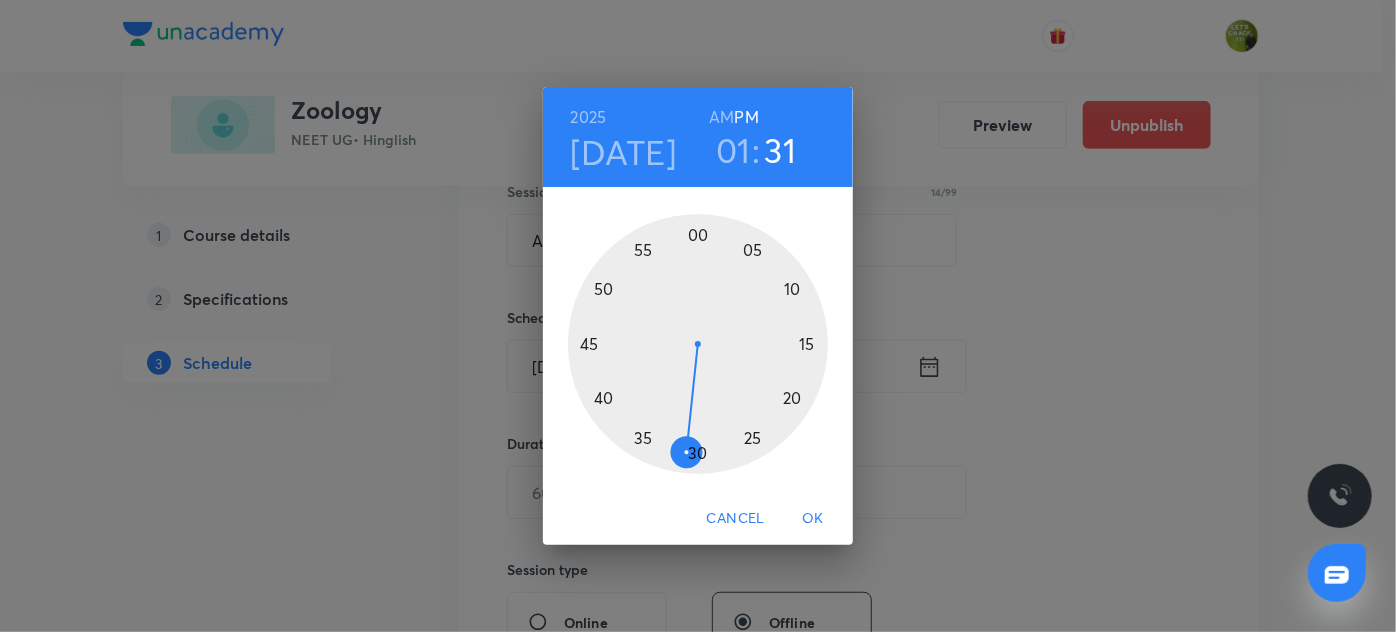 click at bounding box center (698, 344) 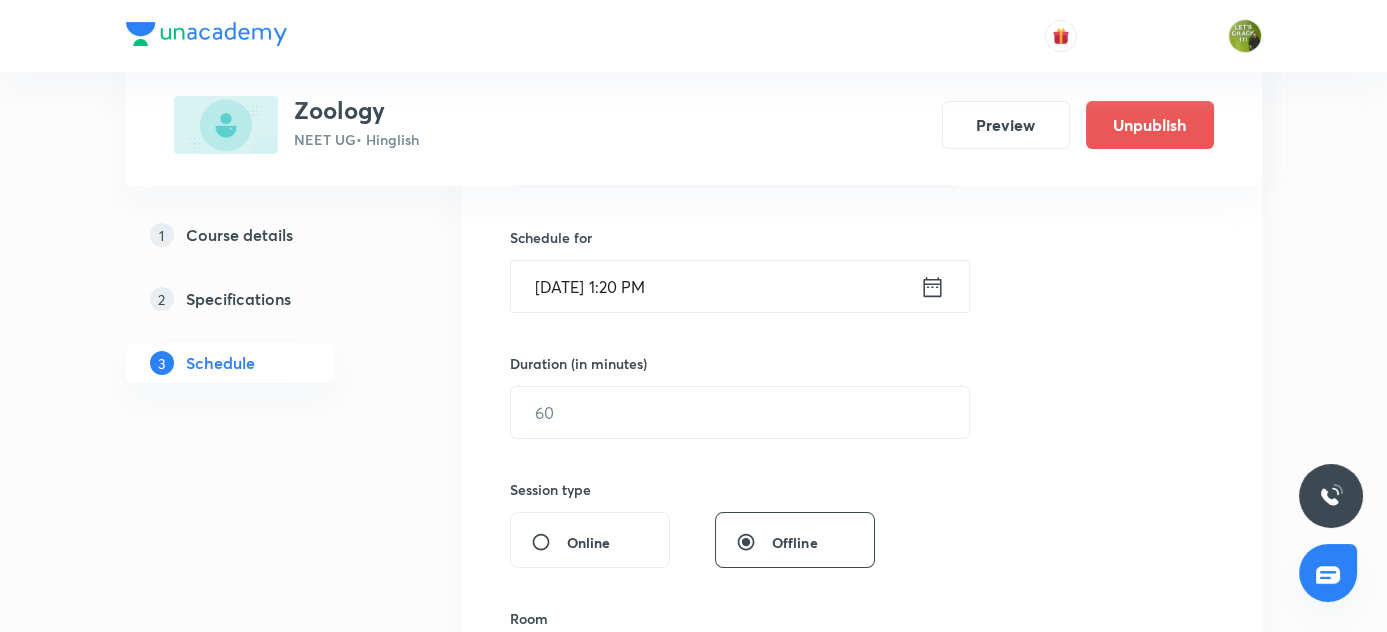 scroll, scrollTop: 477, scrollLeft: 0, axis: vertical 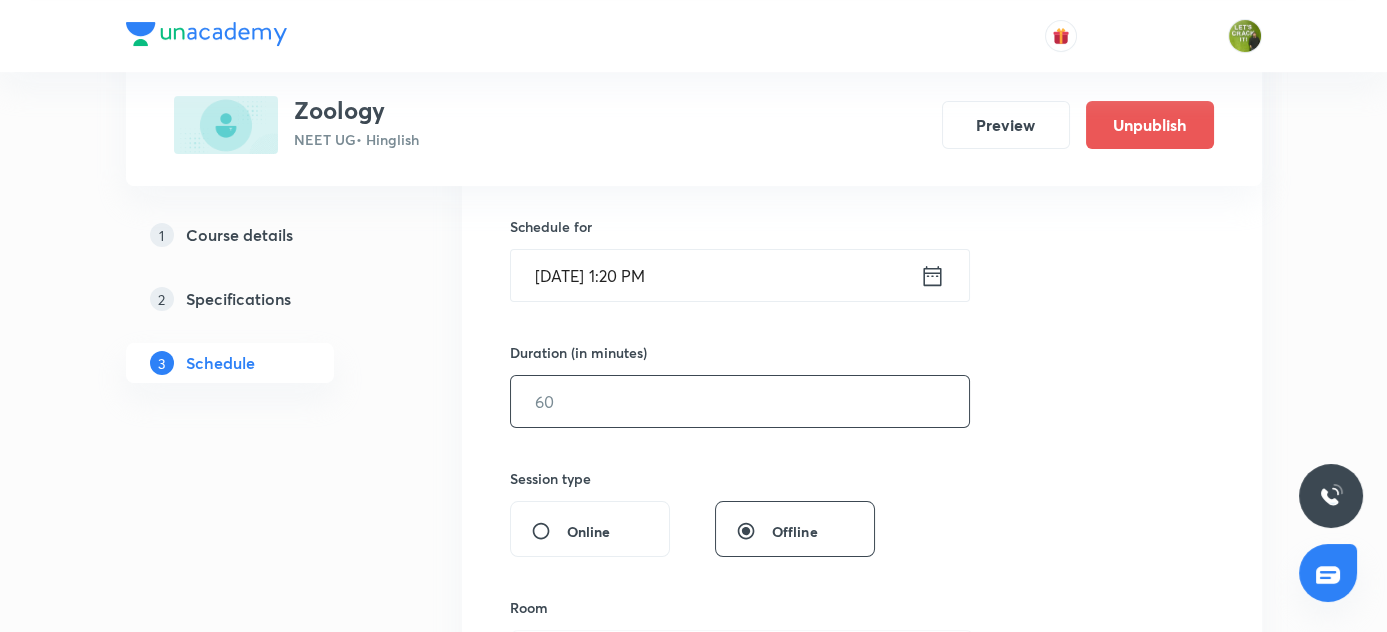 click at bounding box center [740, 401] 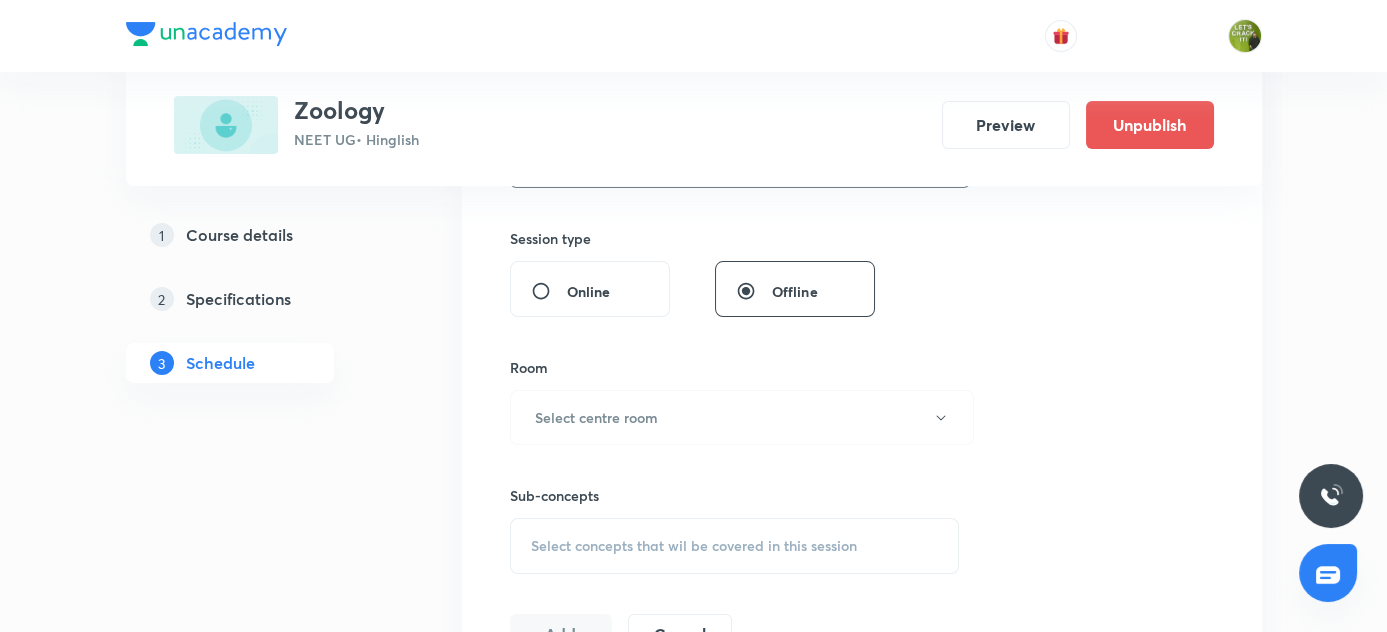 scroll, scrollTop: 749, scrollLeft: 0, axis: vertical 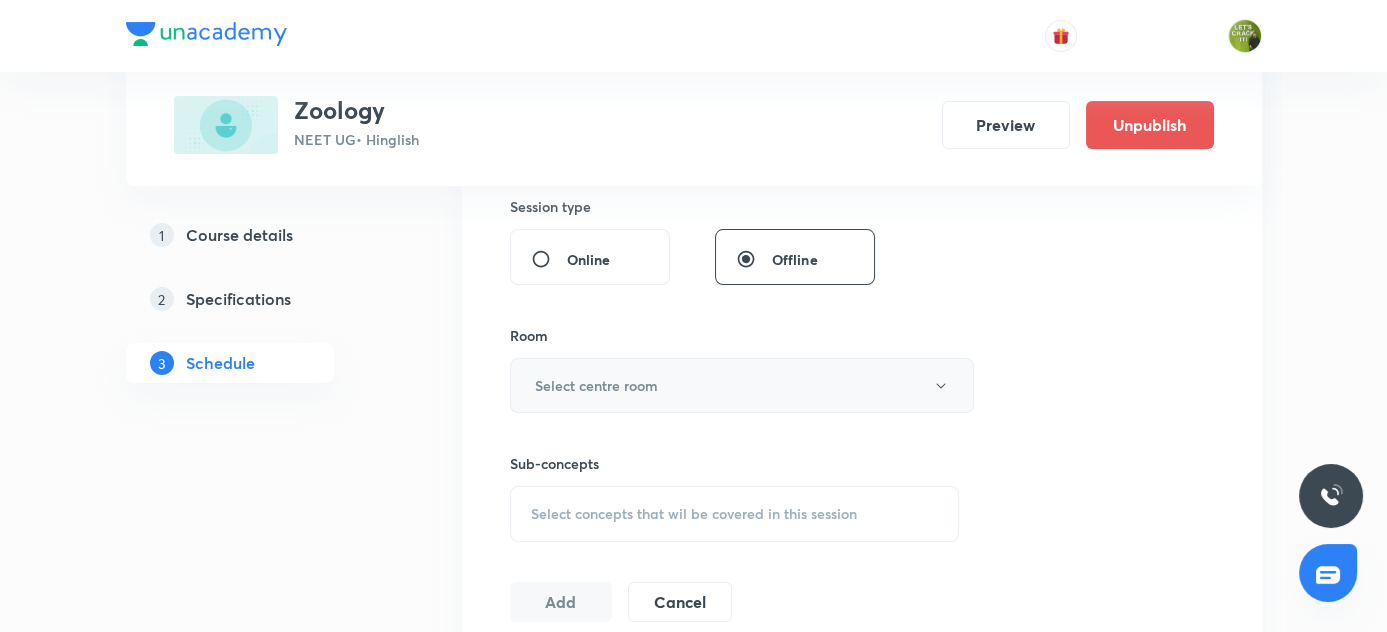 type on "90" 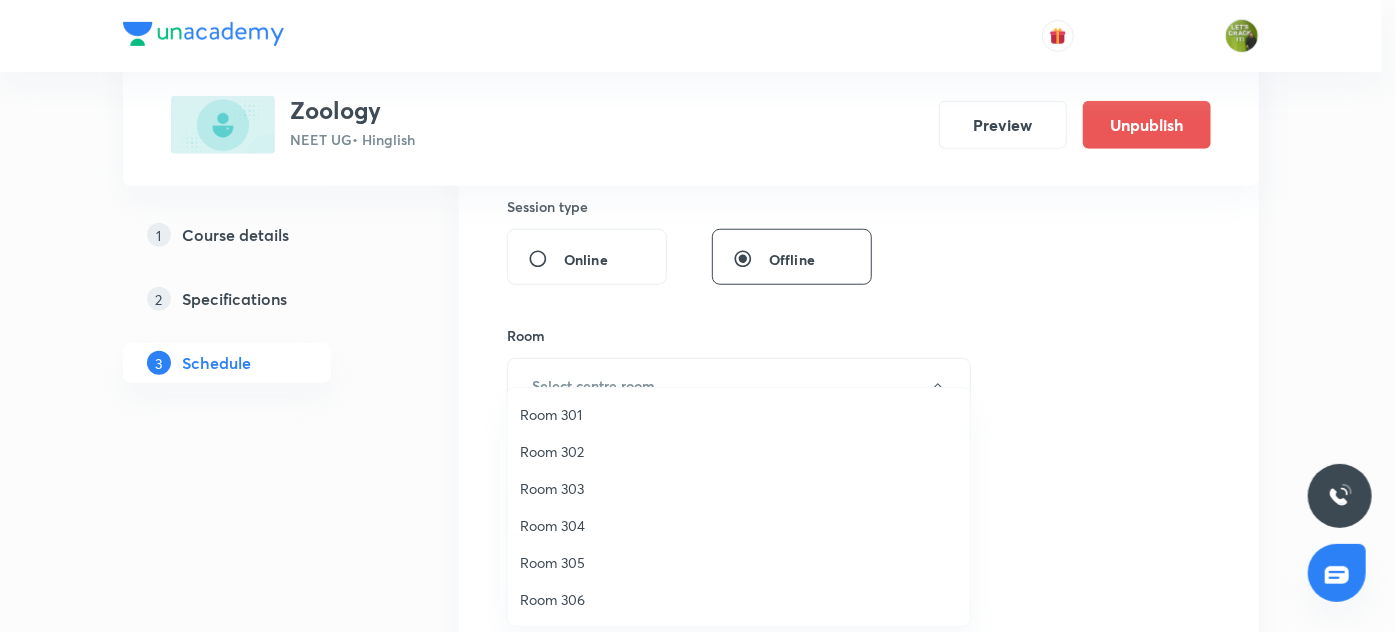 click on "Room 306" at bounding box center [739, 599] 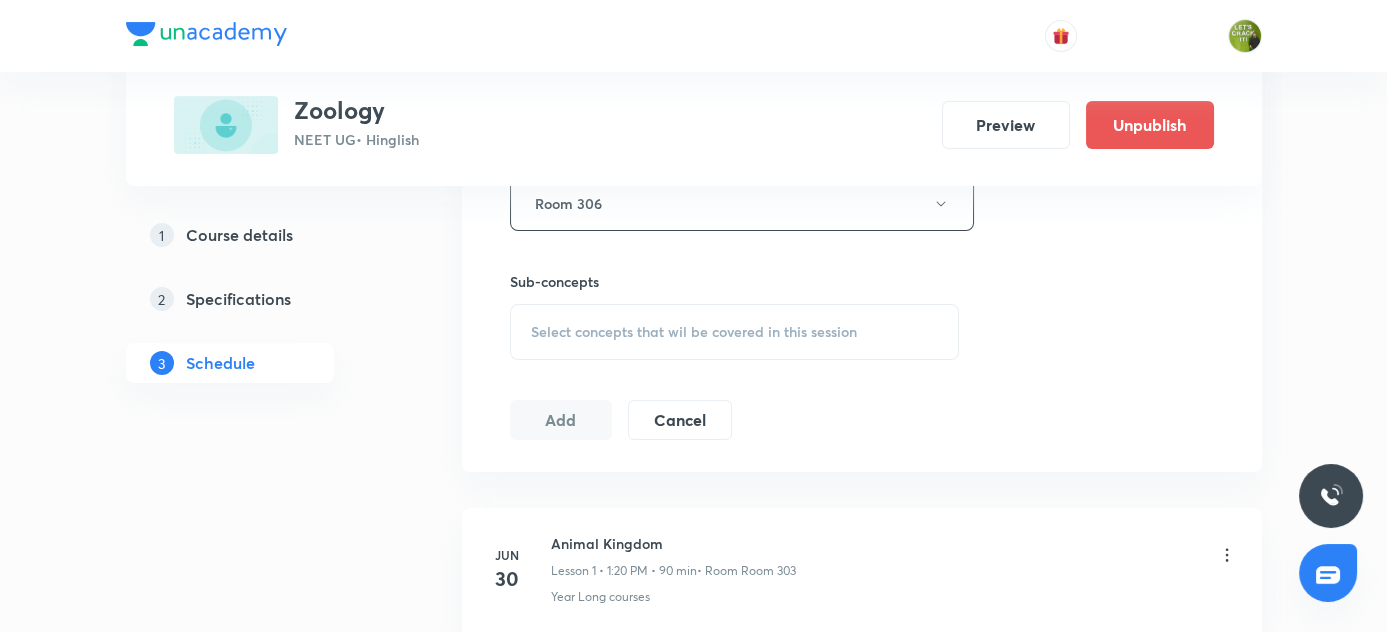 scroll, scrollTop: 1022, scrollLeft: 0, axis: vertical 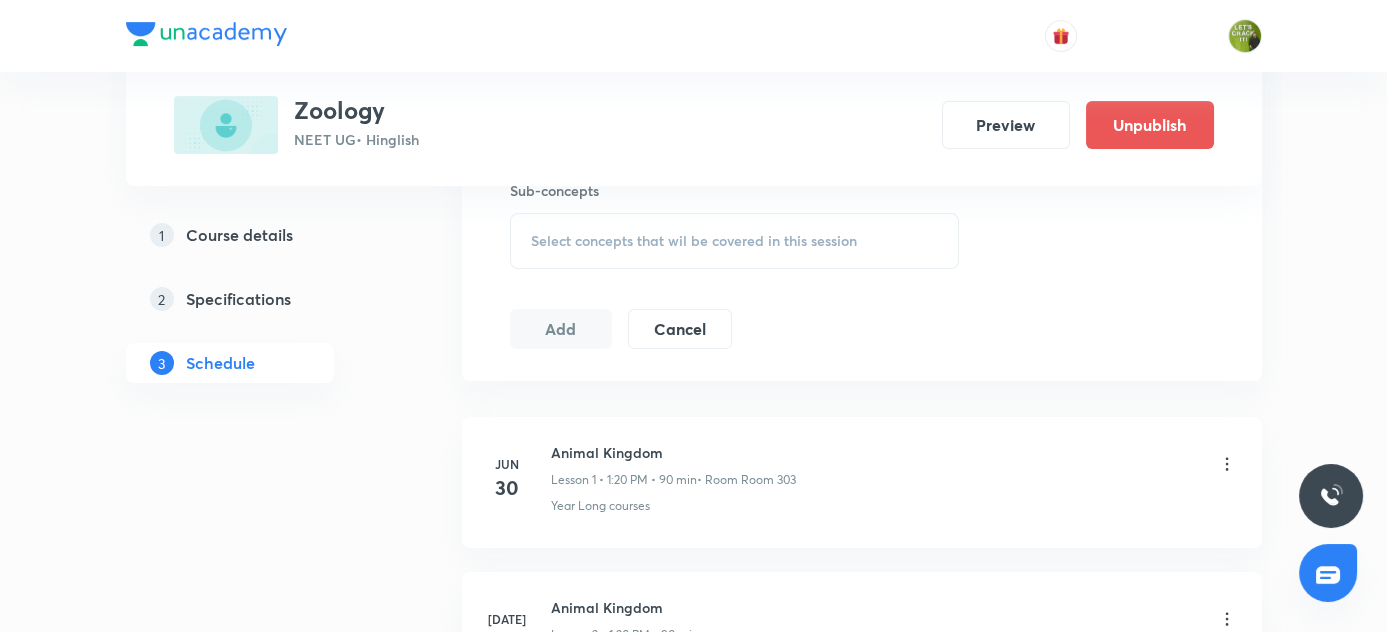 click on "Select concepts that wil be covered in this session" at bounding box center (694, 241) 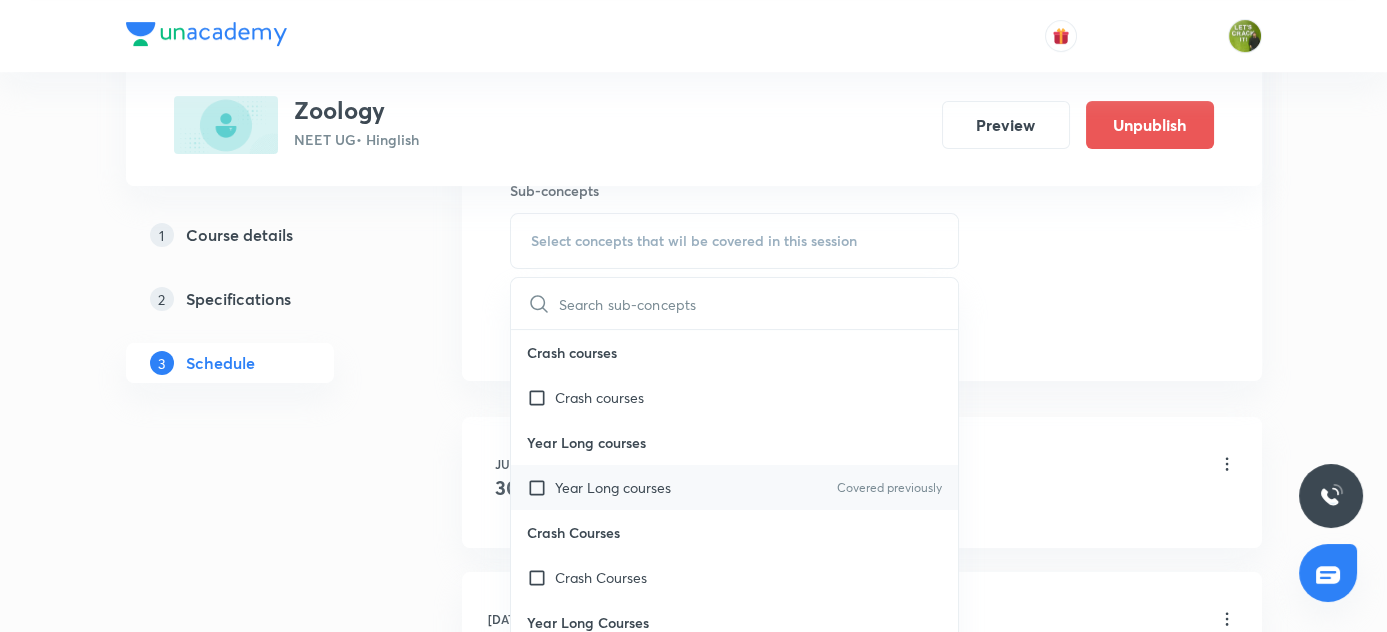 click at bounding box center (541, 487) 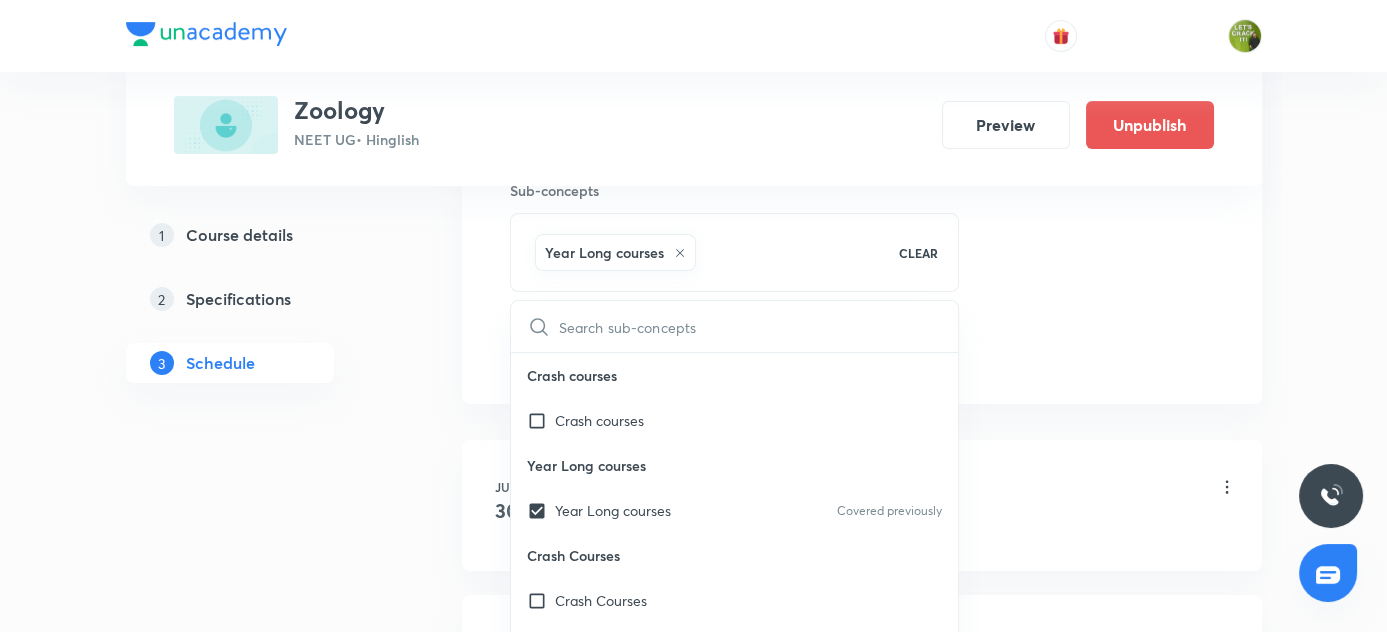 click on "1 Course details 2 Specifications 3 Schedule" at bounding box center (262, 562) 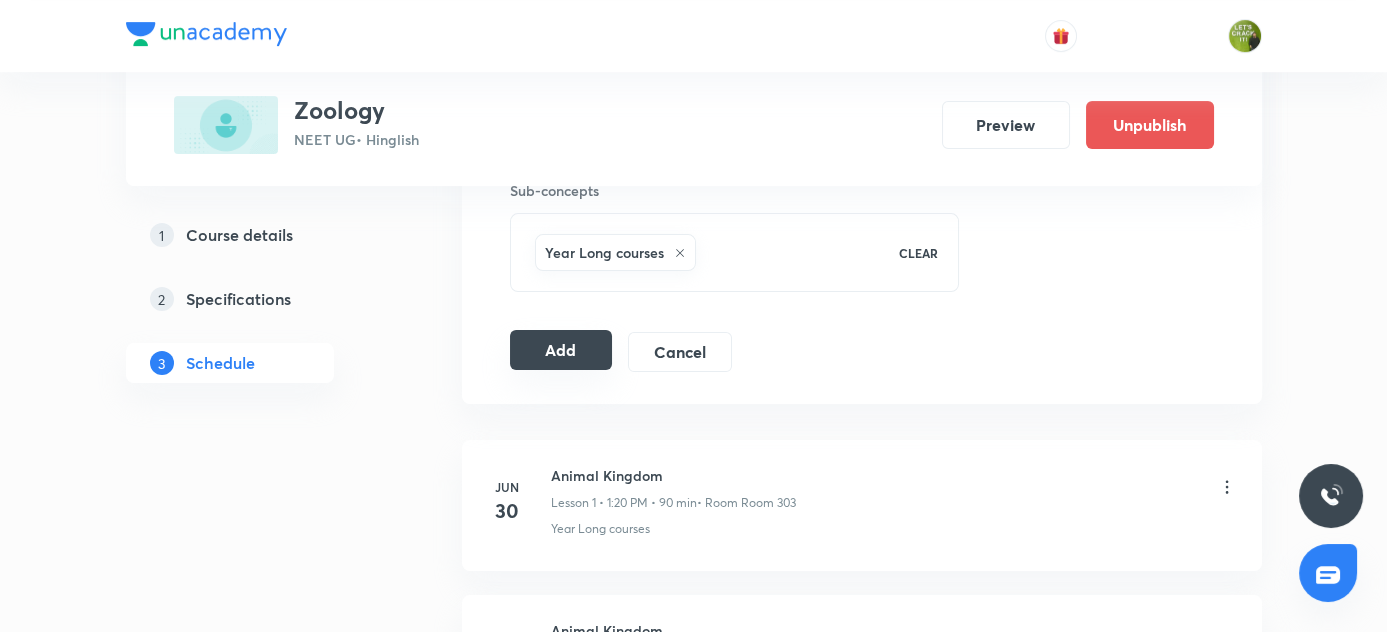 click on "Add" at bounding box center [561, 350] 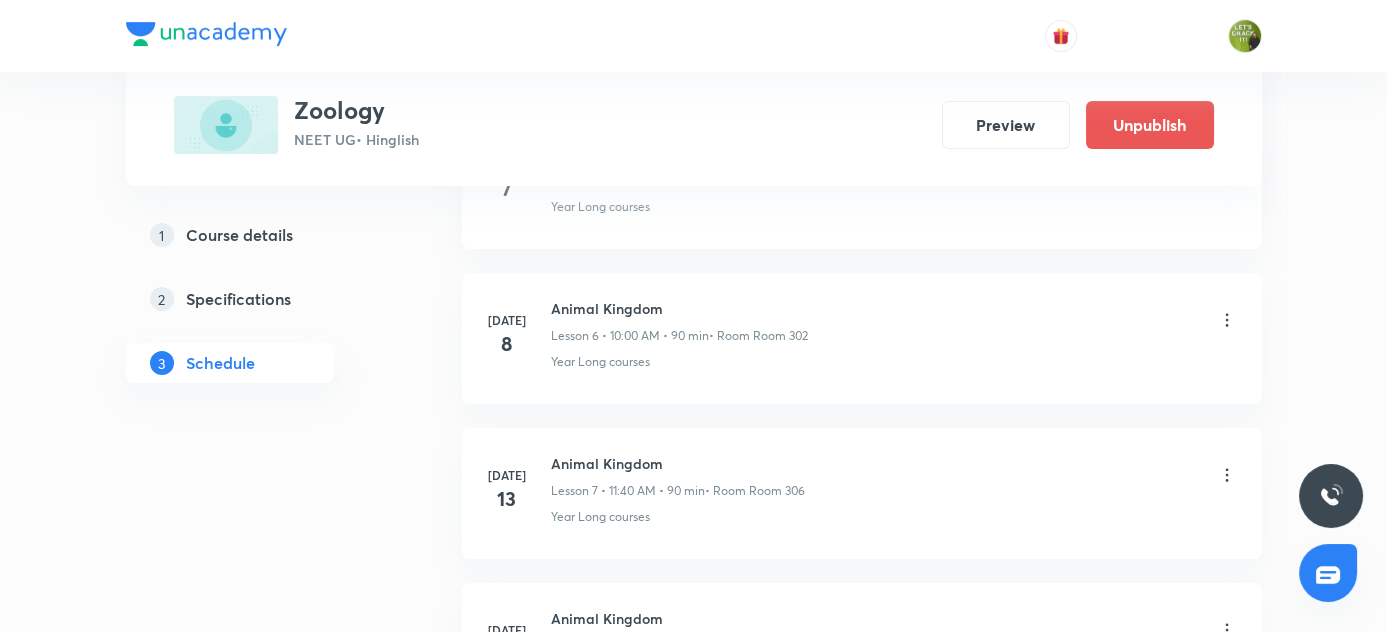 scroll, scrollTop: 1442, scrollLeft: 0, axis: vertical 